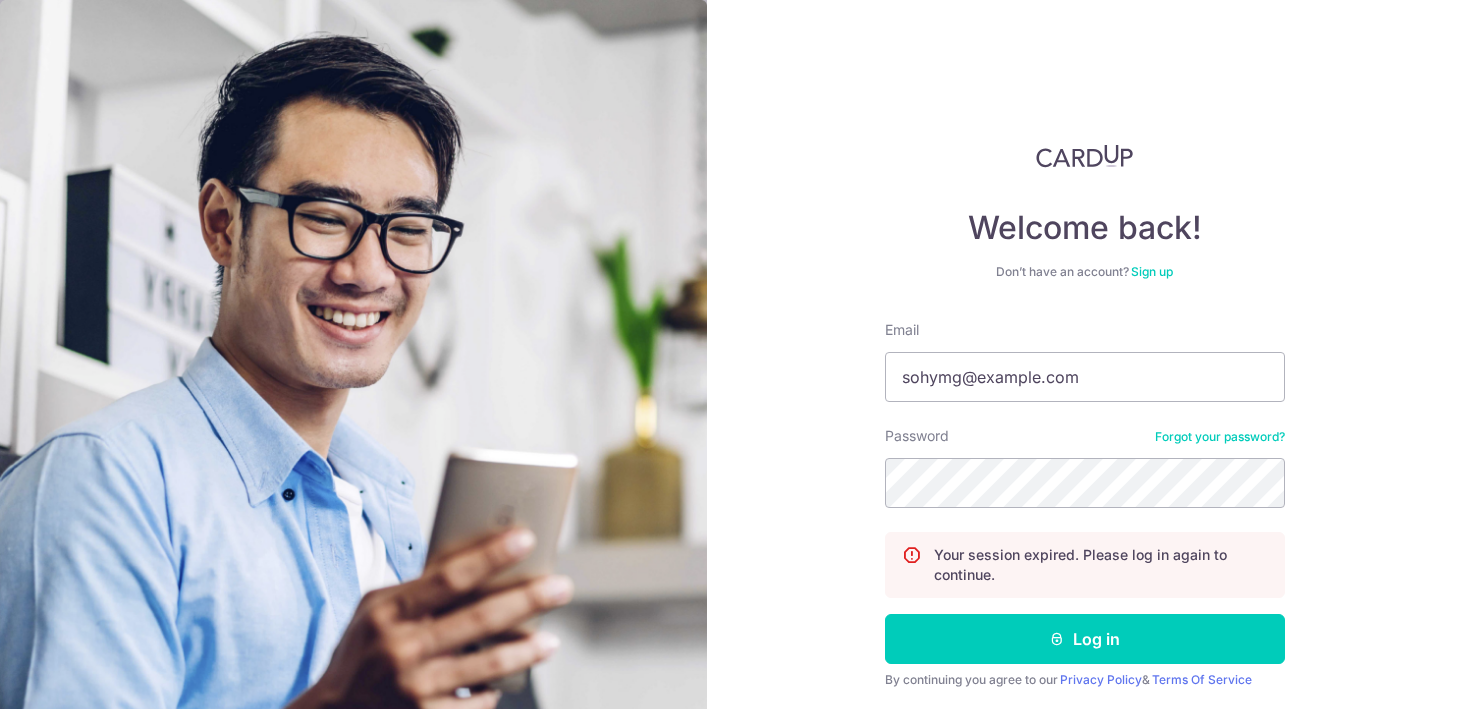 click on "Log in" at bounding box center [1085, 639] 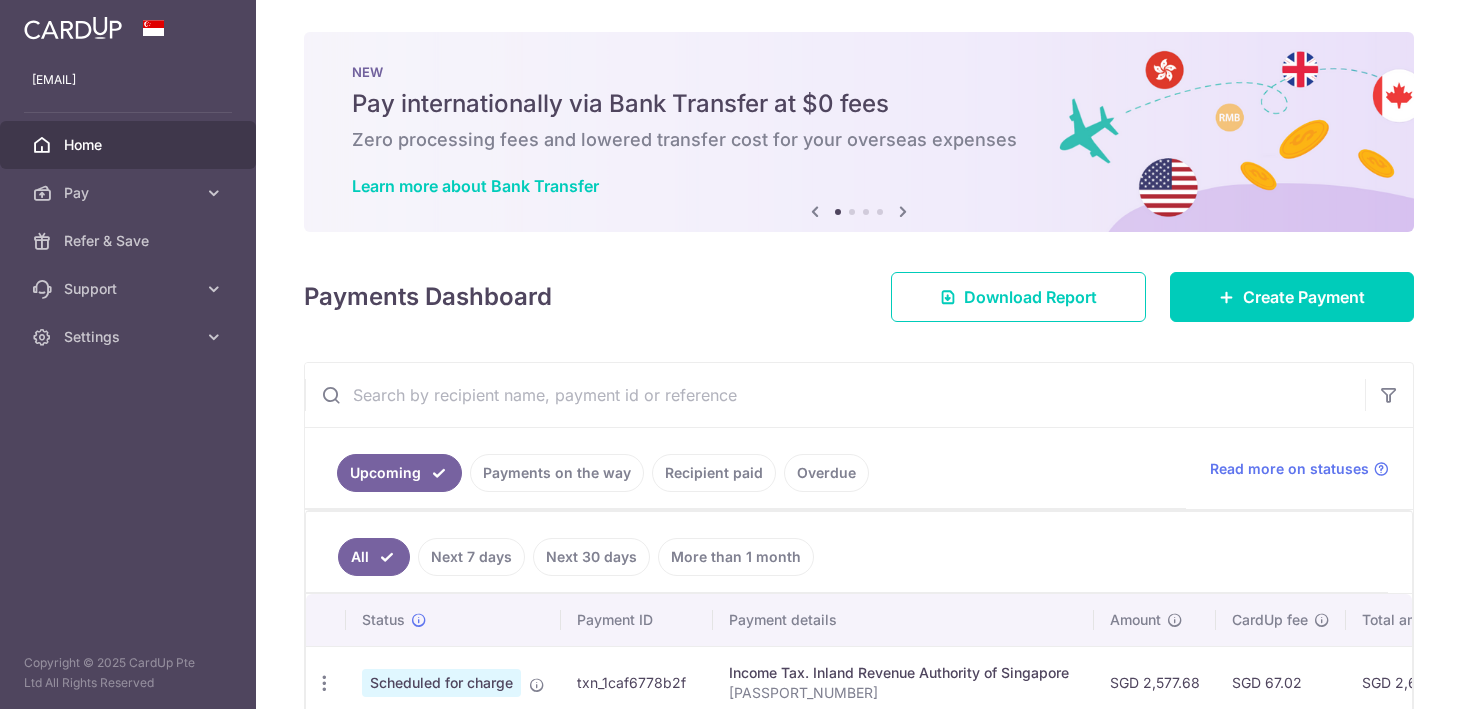 scroll, scrollTop: 0, scrollLeft: 0, axis: both 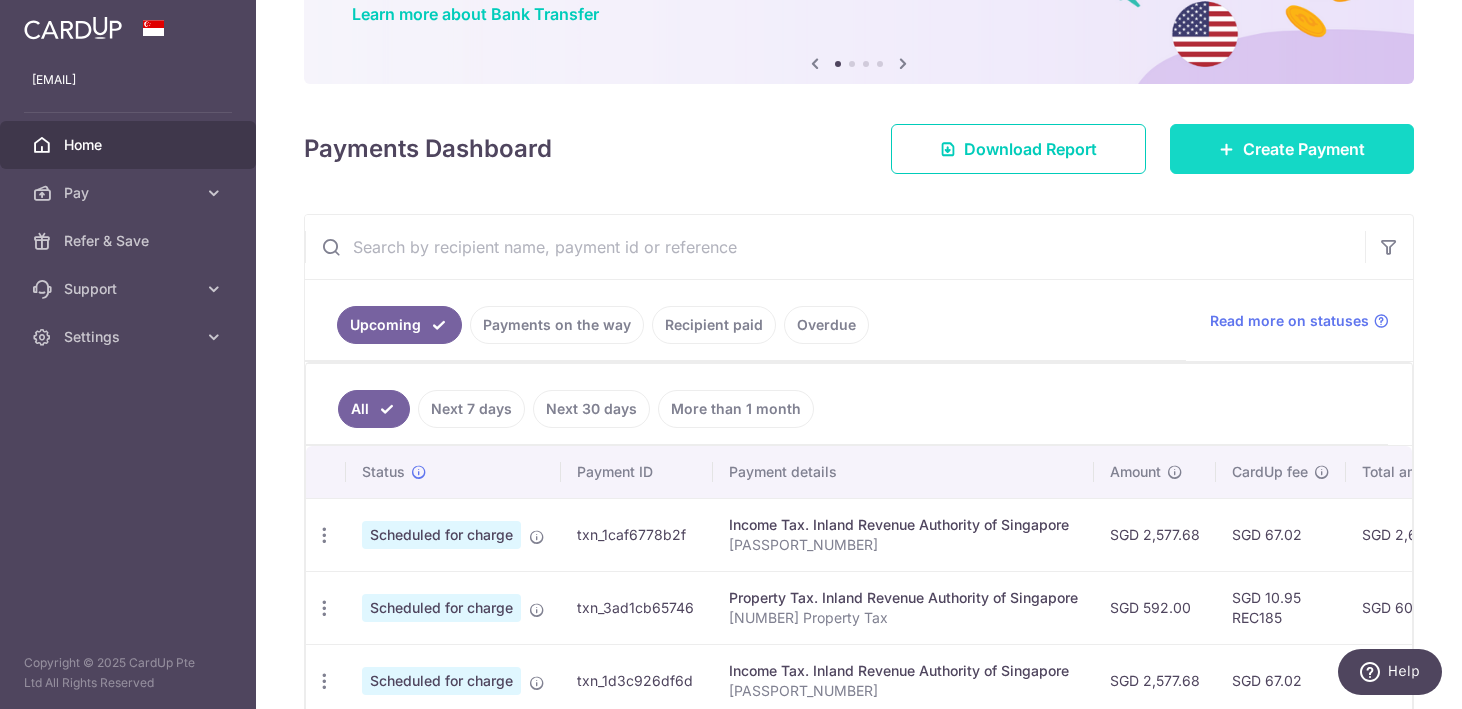 click on "Create Payment" at bounding box center (1304, 149) 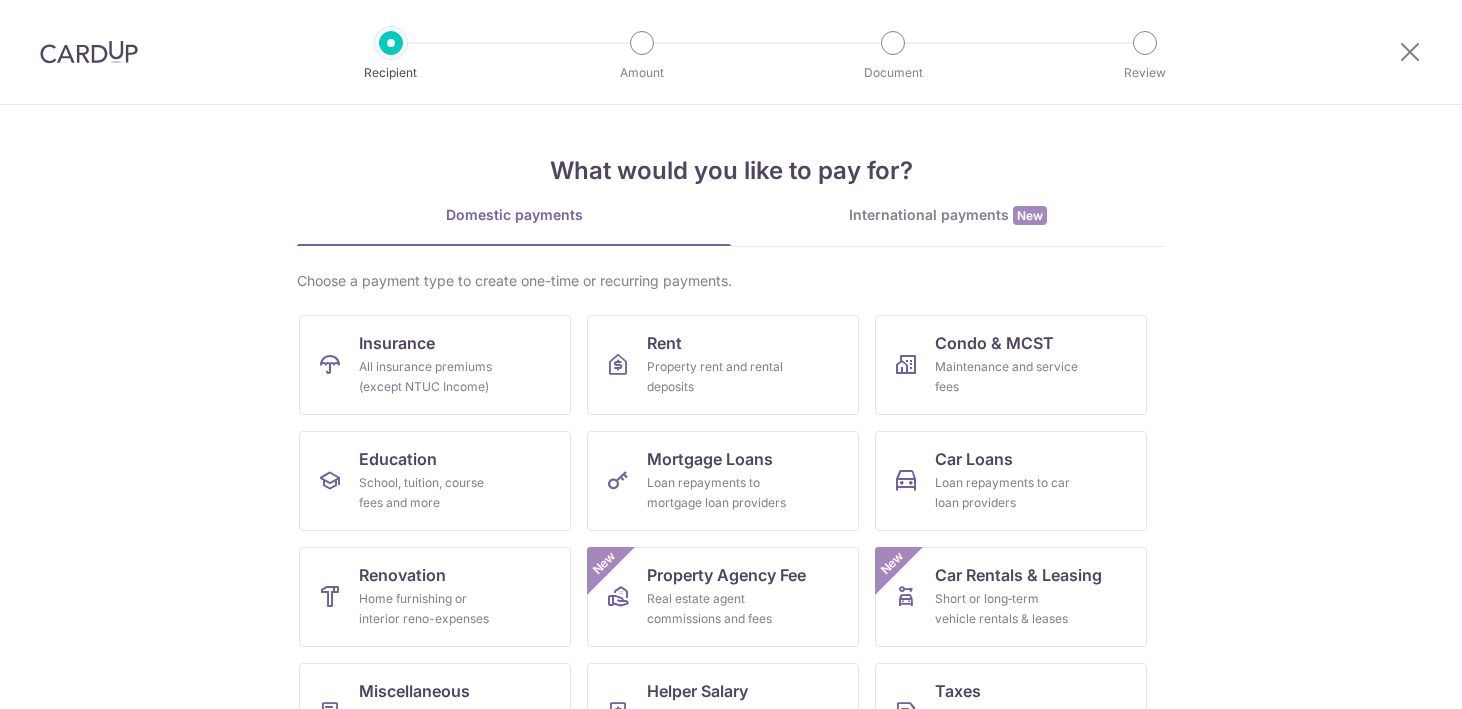 scroll, scrollTop: 0, scrollLeft: 0, axis: both 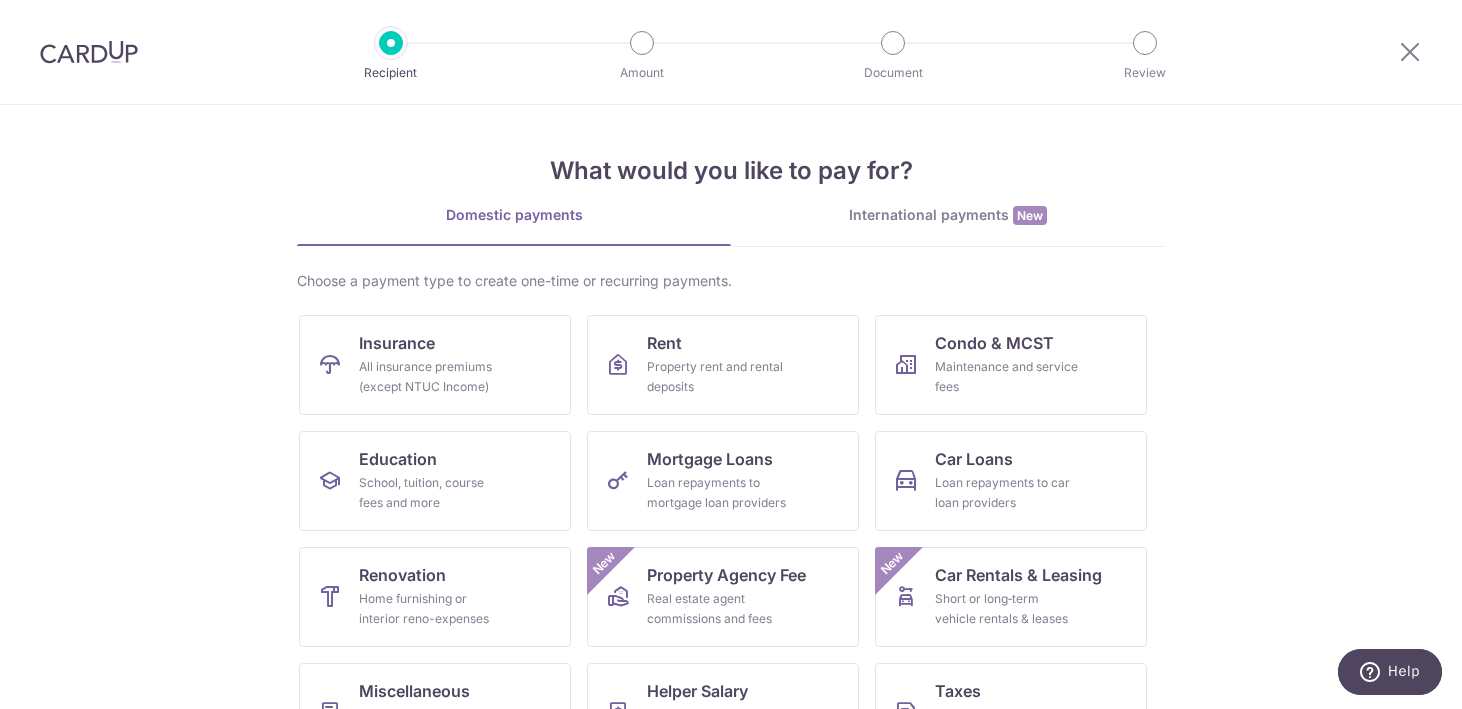click on "International payments
New" at bounding box center [948, 215] 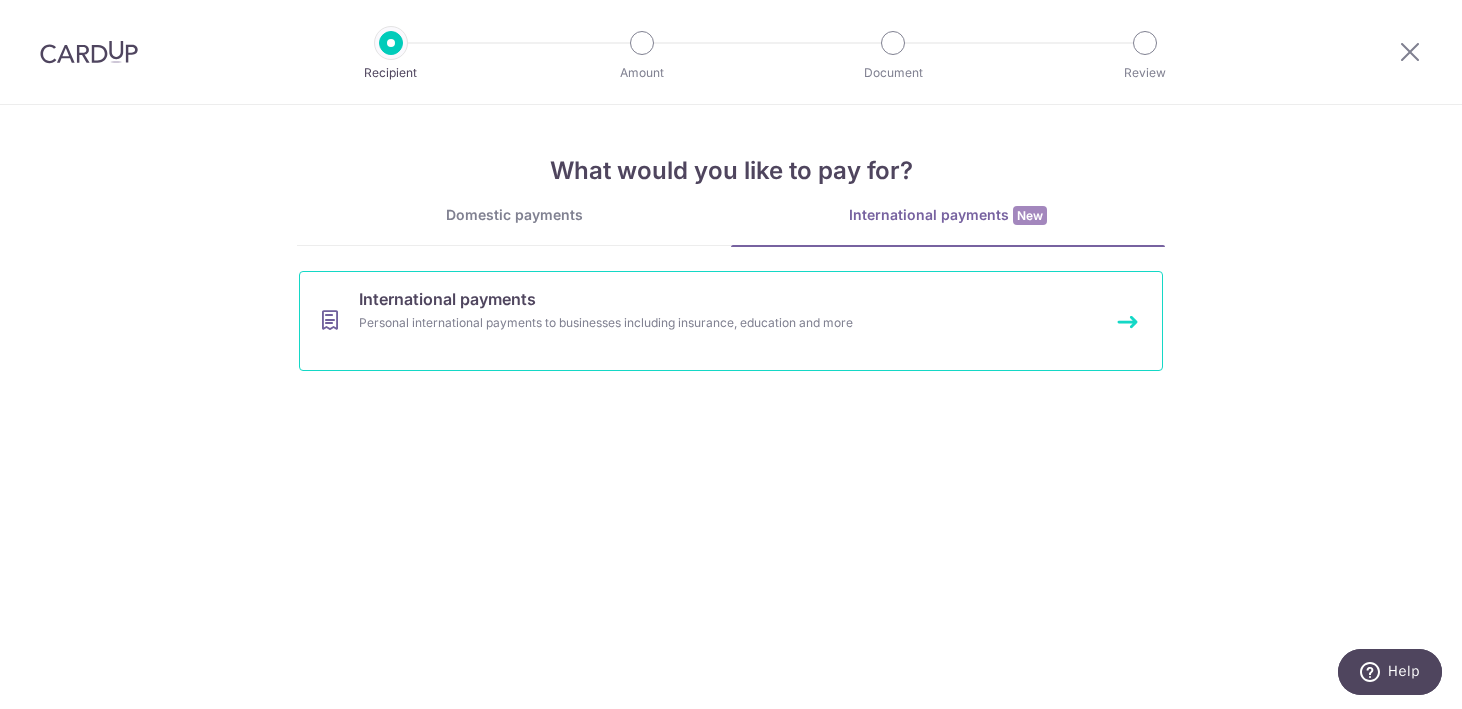 click on "Personal international payments to businesses including insurance, education and more" at bounding box center [704, 323] 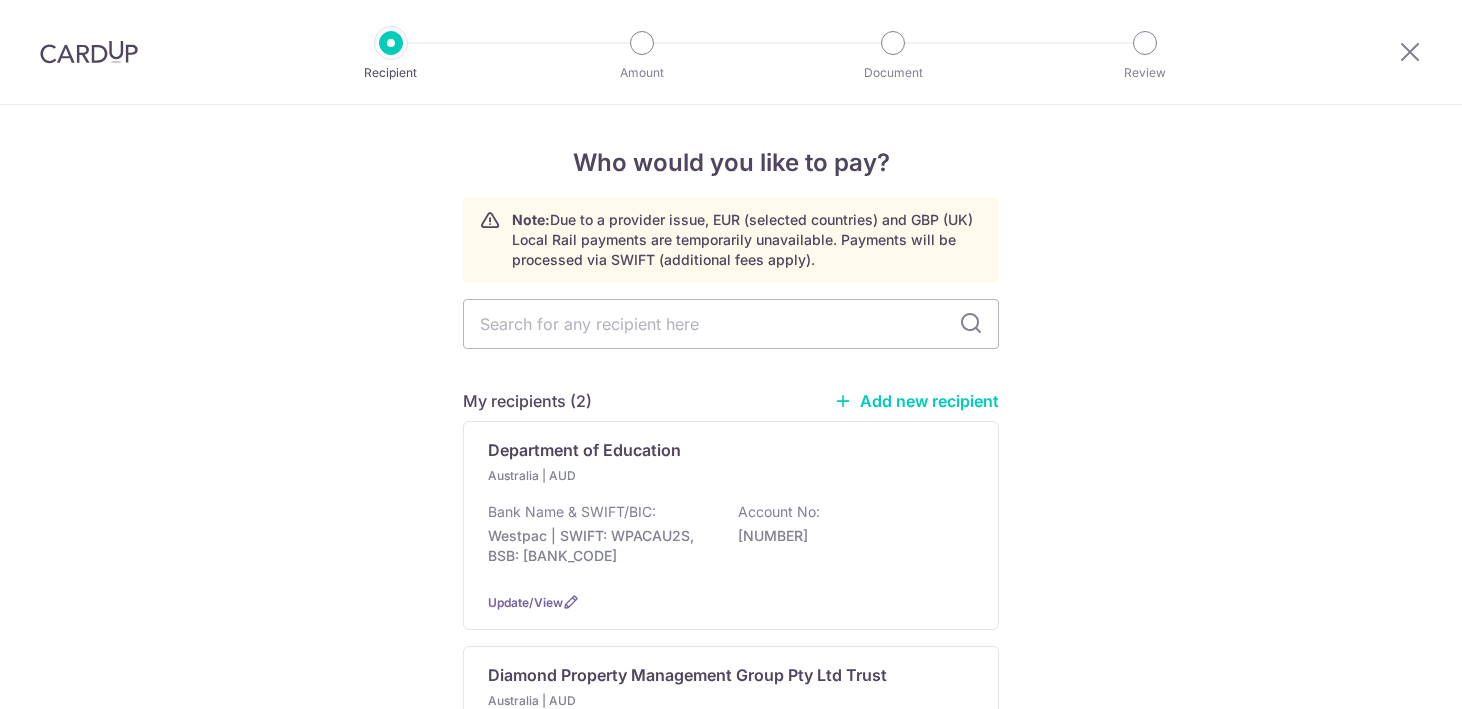 scroll, scrollTop: 0, scrollLeft: 0, axis: both 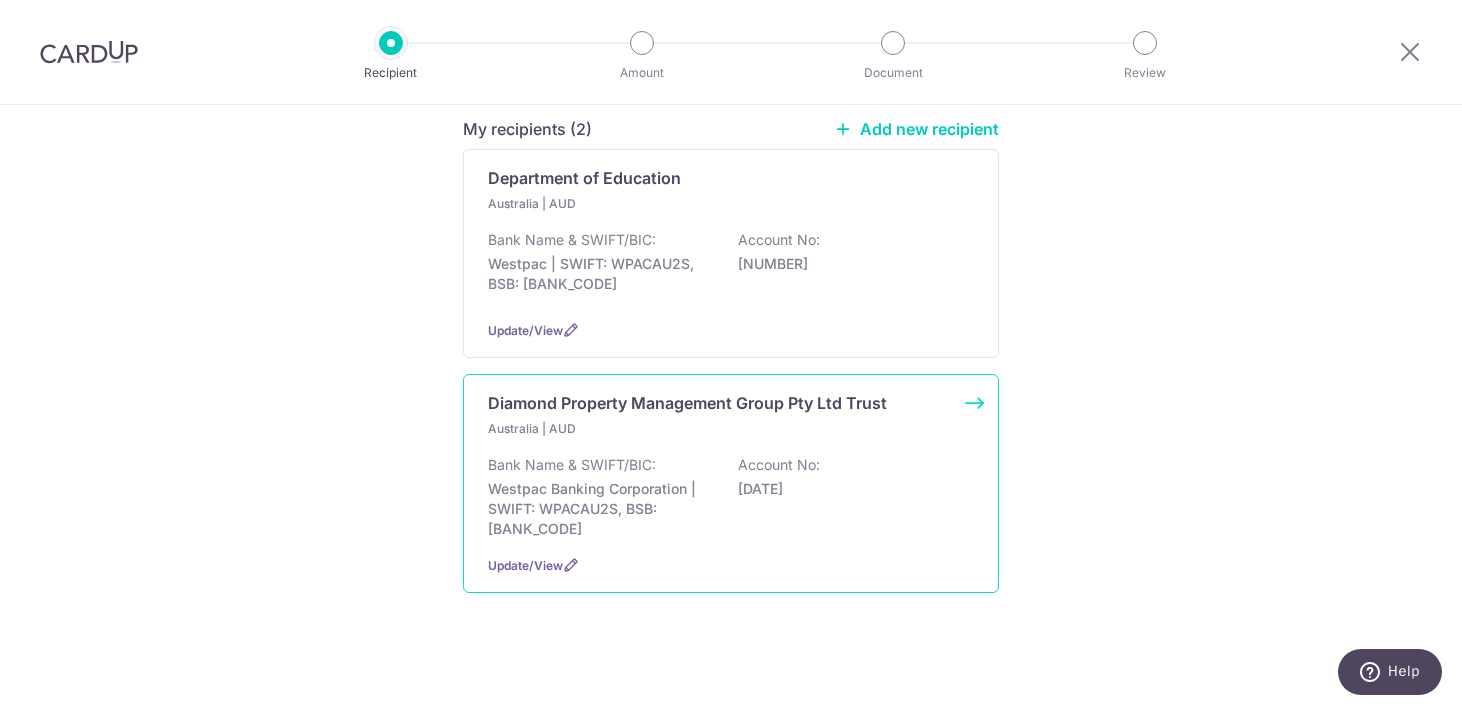 click on "Australia | AUD" at bounding box center [731, 429] 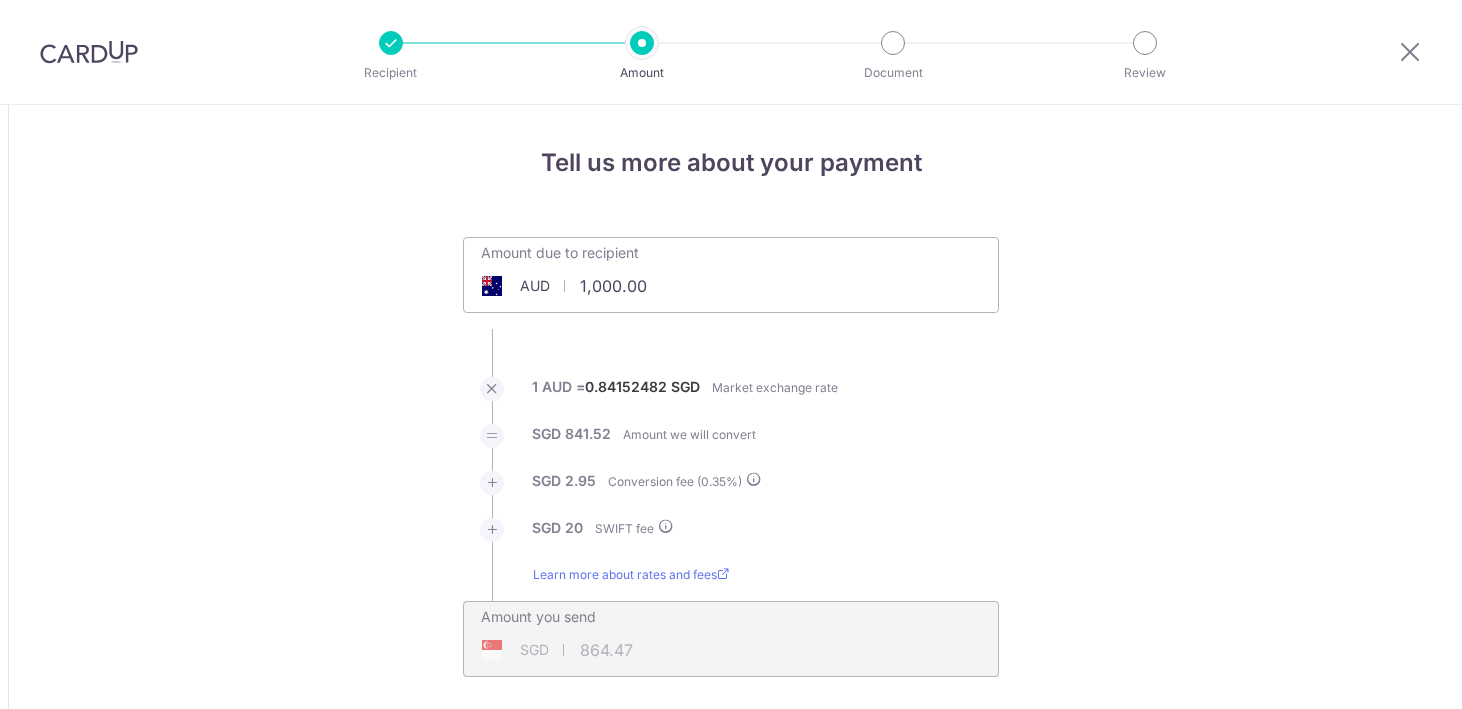 scroll, scrollTop: 0, scrollLeft: 0, axis: both 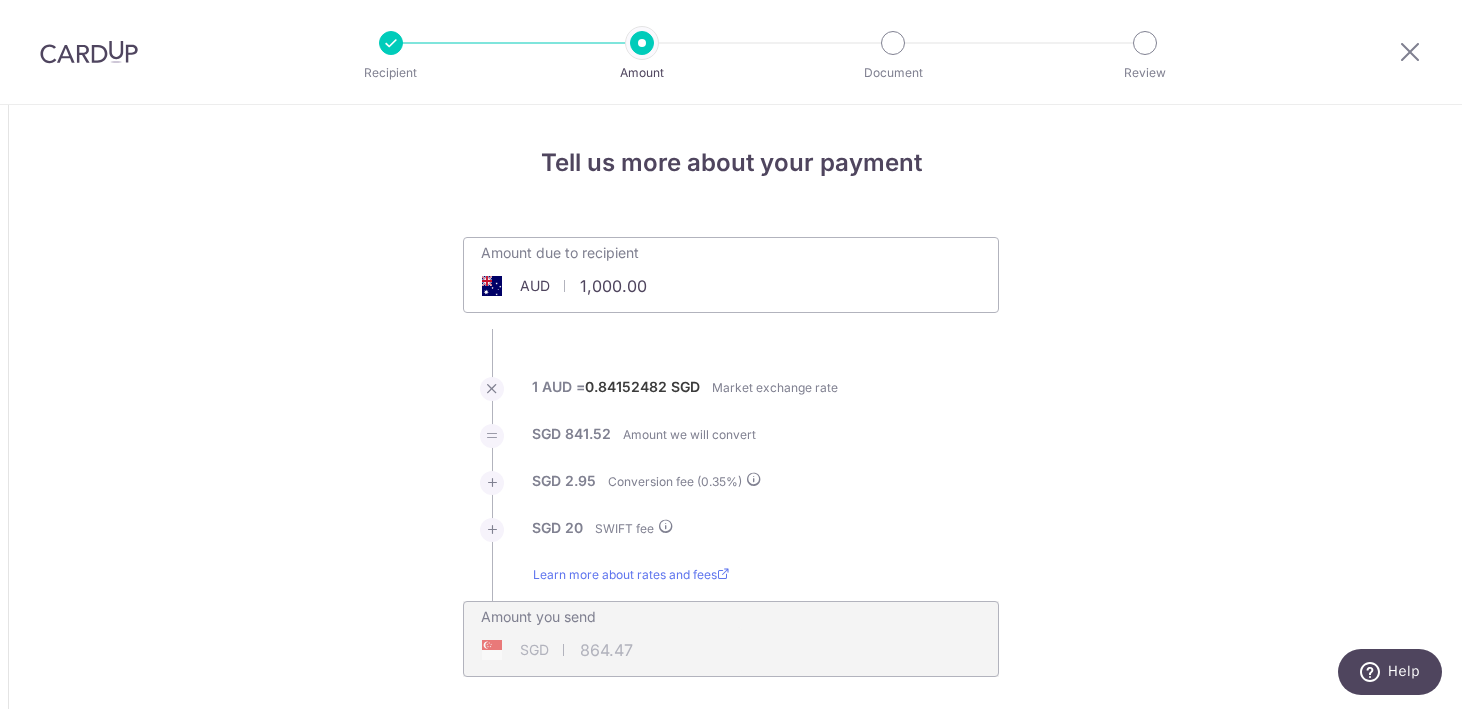 drag, startPoint x: 626, startPoint y: 285, endPoint x: 568, endPoint y: 282, distance: 58.077534 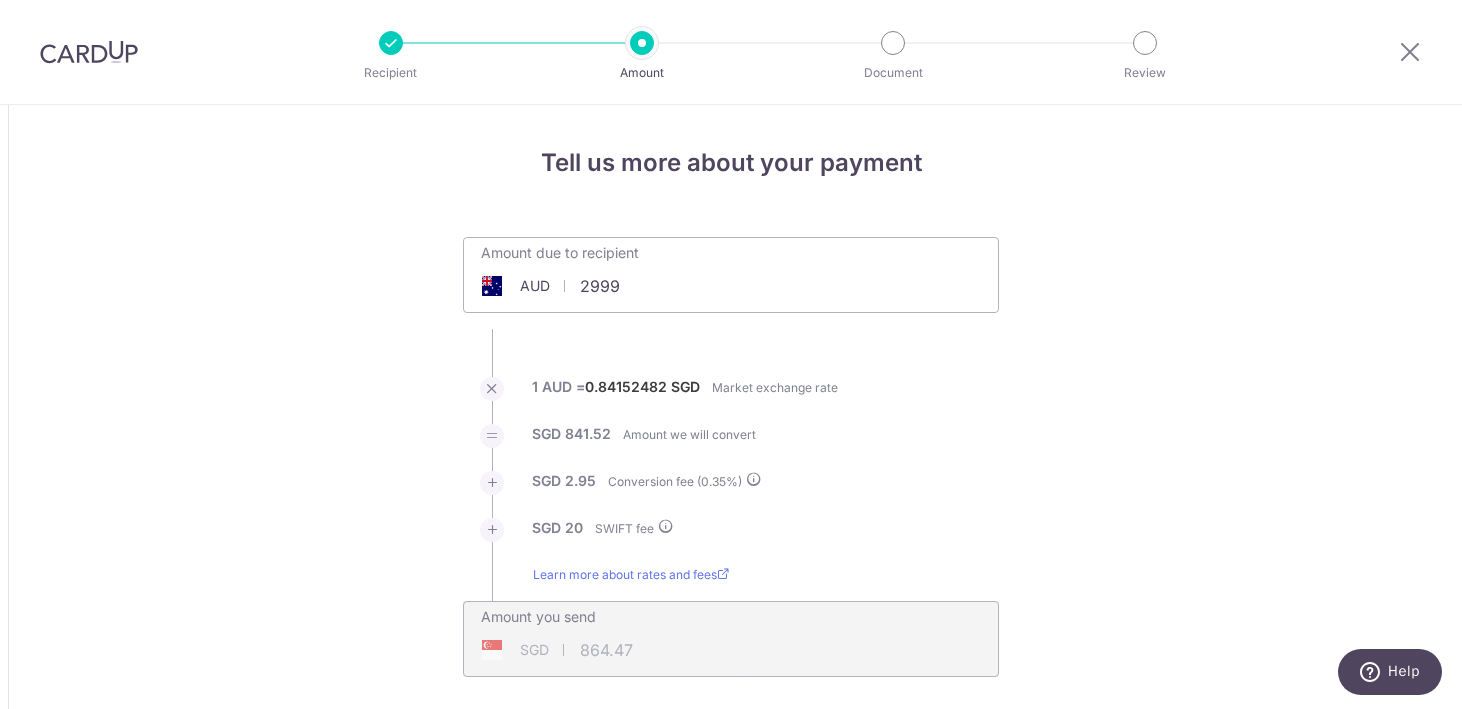 click on "Amount due to recipient
AUD
2999
1000
1 AUD =  0.84152482   SGD
Market exchange rate
SGD
841.52
Amount we will convert
SGD
2.95" at bounding box center (731, 457) 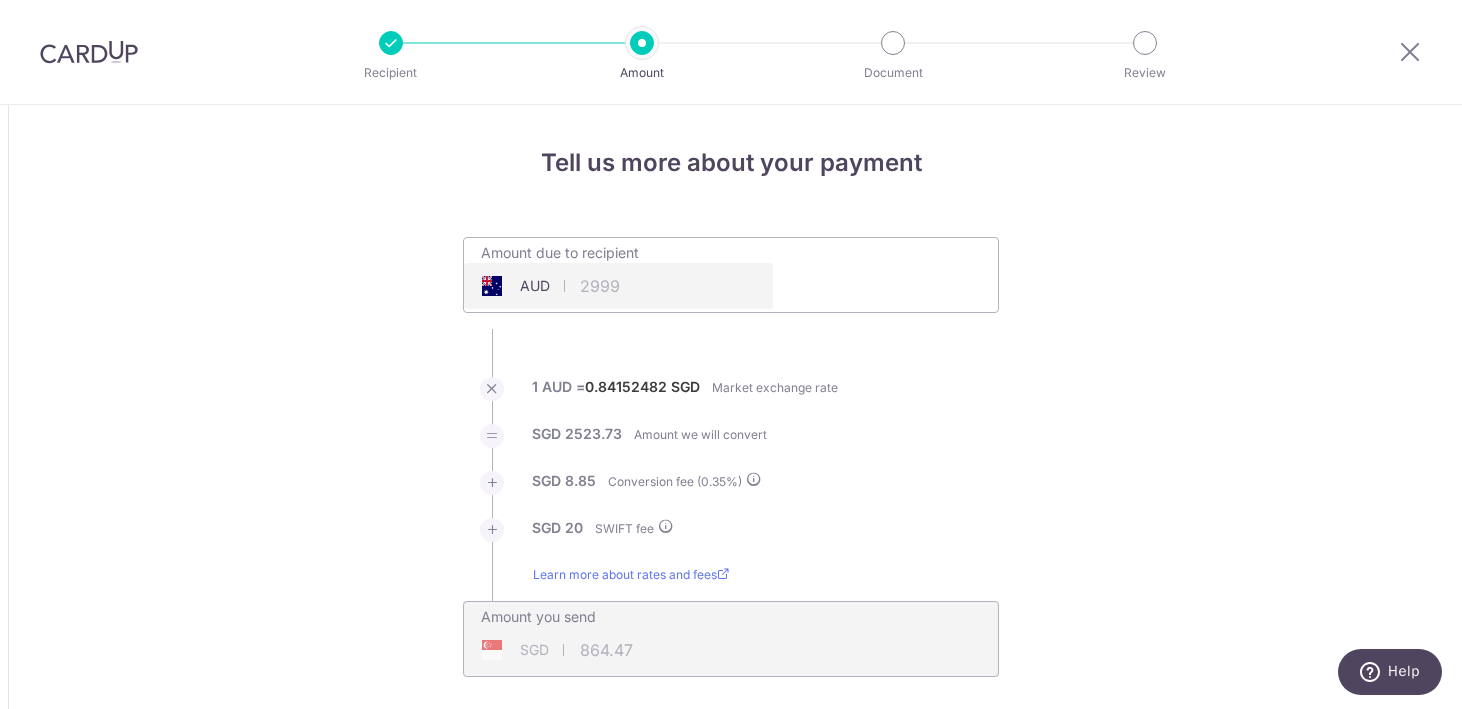 type on "2,999.00" 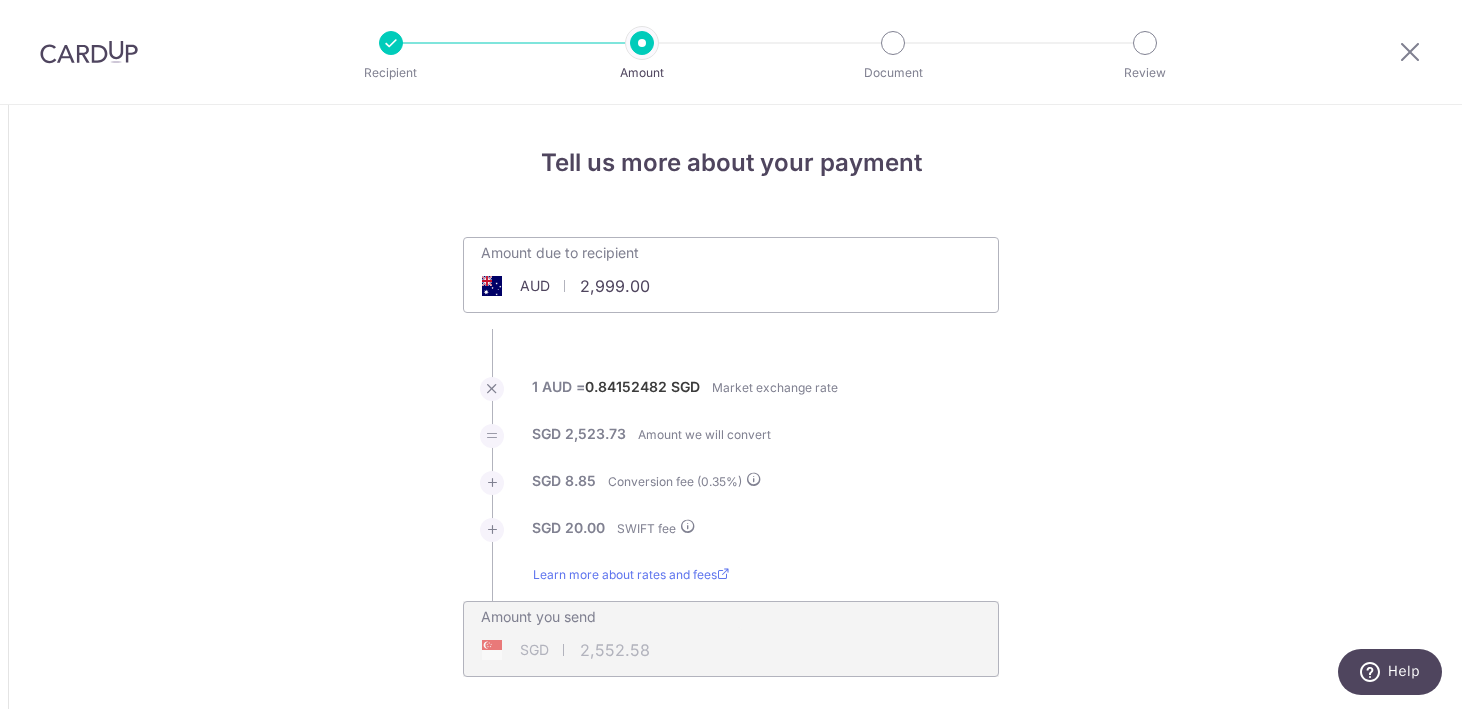 click on "Tell us more about your payment
Amount due to recipient
AUD
2,999.00
2999
1 AUD =  0.84152482   SGD
Market exchange rate
SGD
2,523.73
Amount we will convert" at bounding box center [731, 1308] 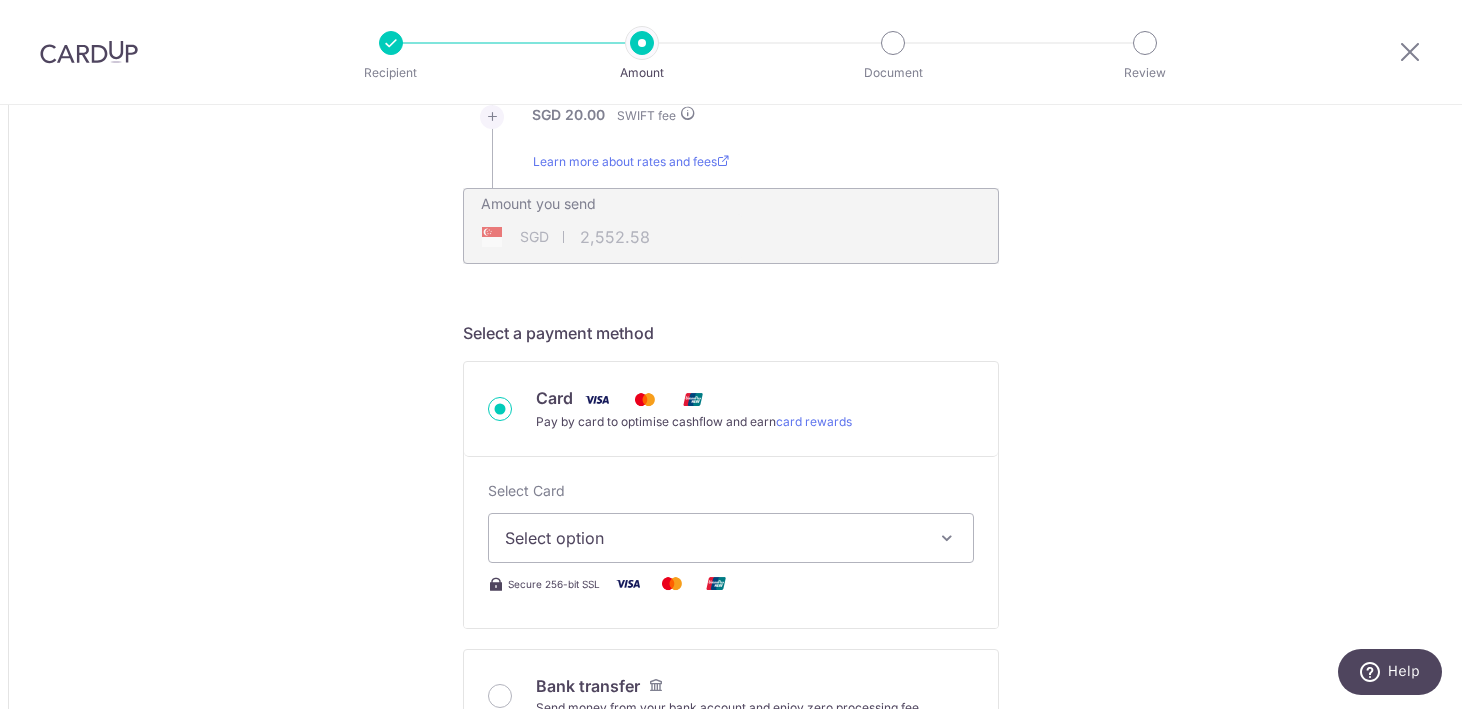 scroll, scrollTop: 431, scrollLeft: 0, axis: vertical 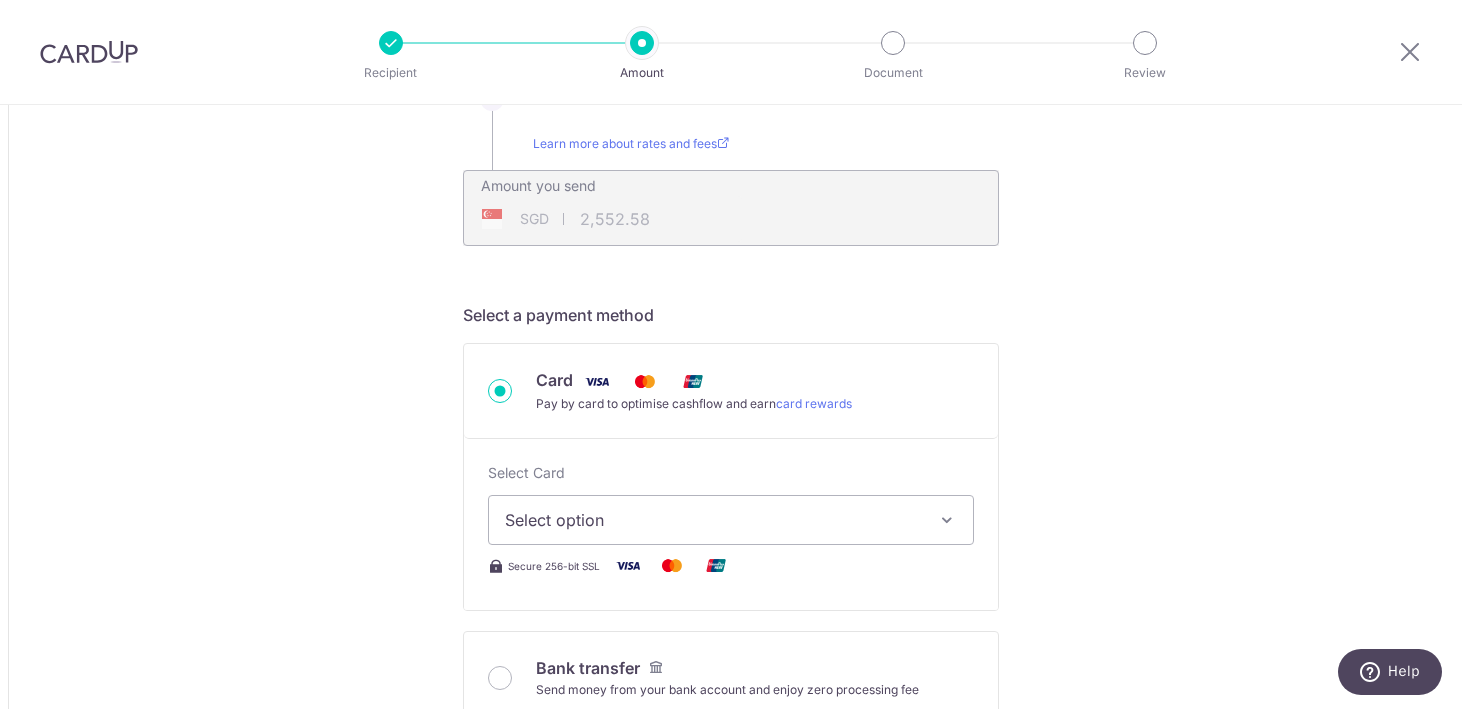 click on "Select option" at bounding box center [731, 520] 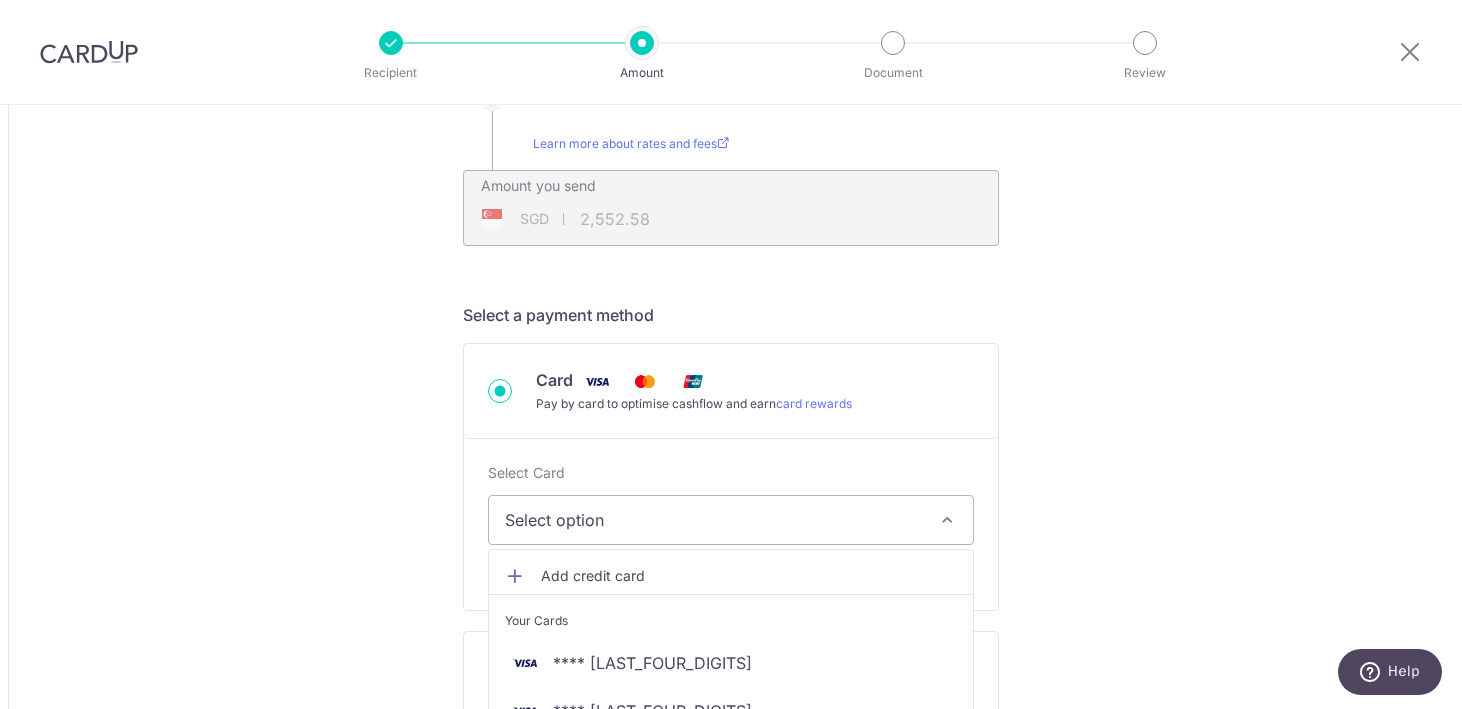 scroll, scrollTop: 566, scrollLeft: 0, axis: vertical 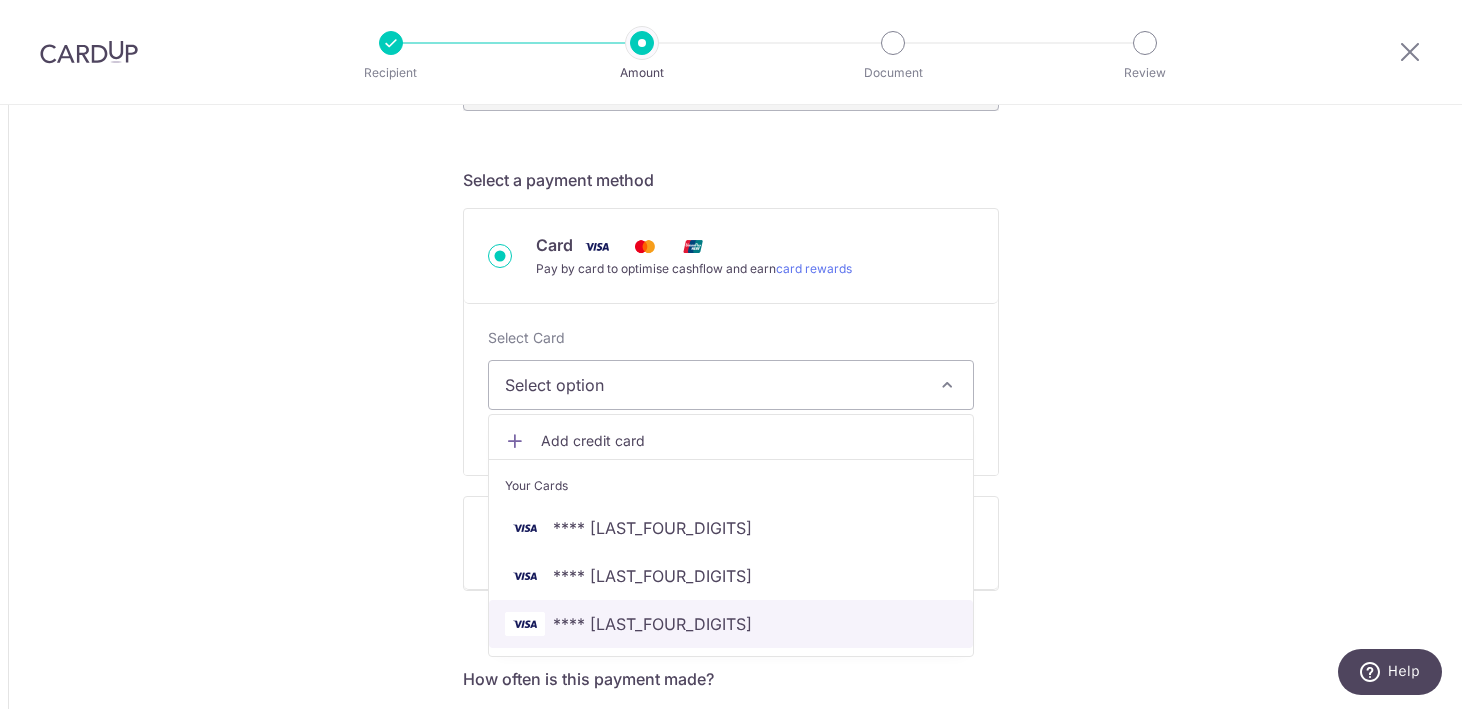 click on "**** [CC]" at bounding box center [652, 624] 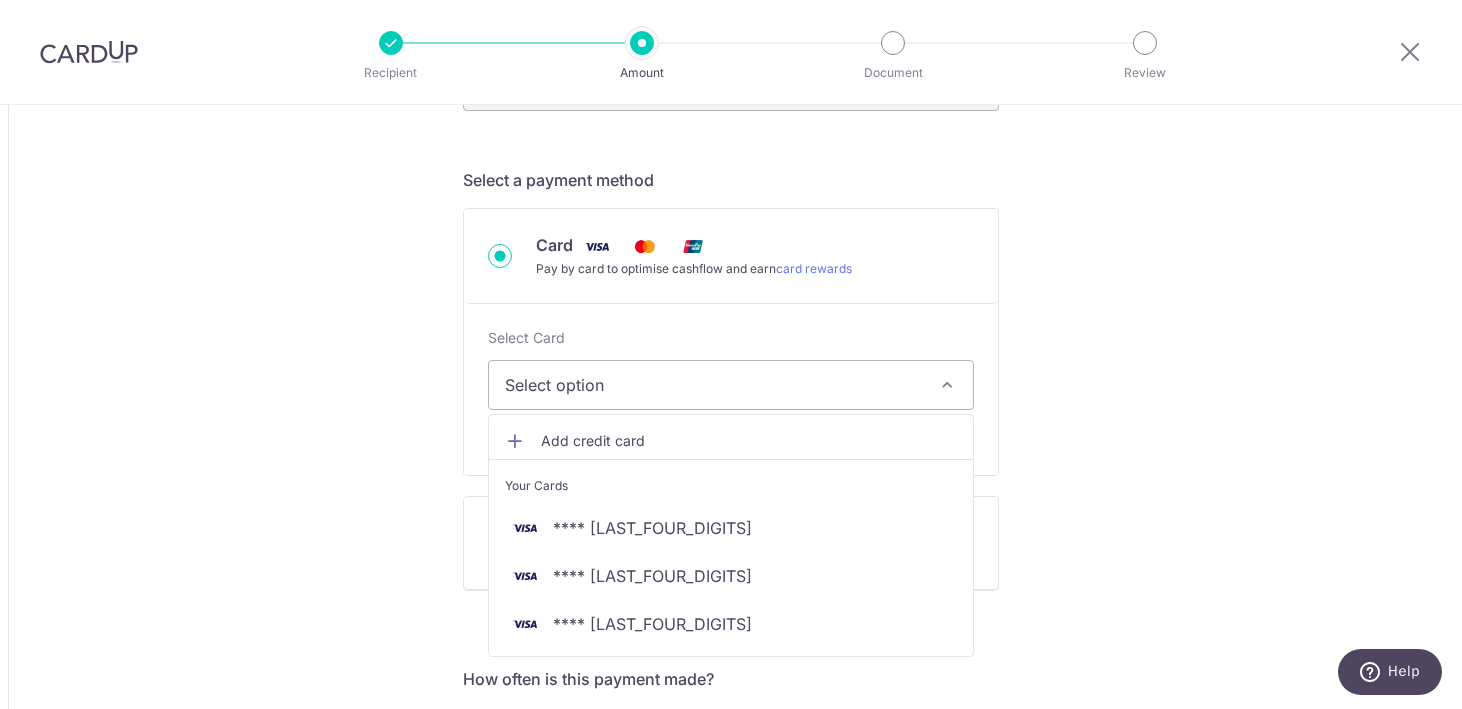 type on "2,999.00" 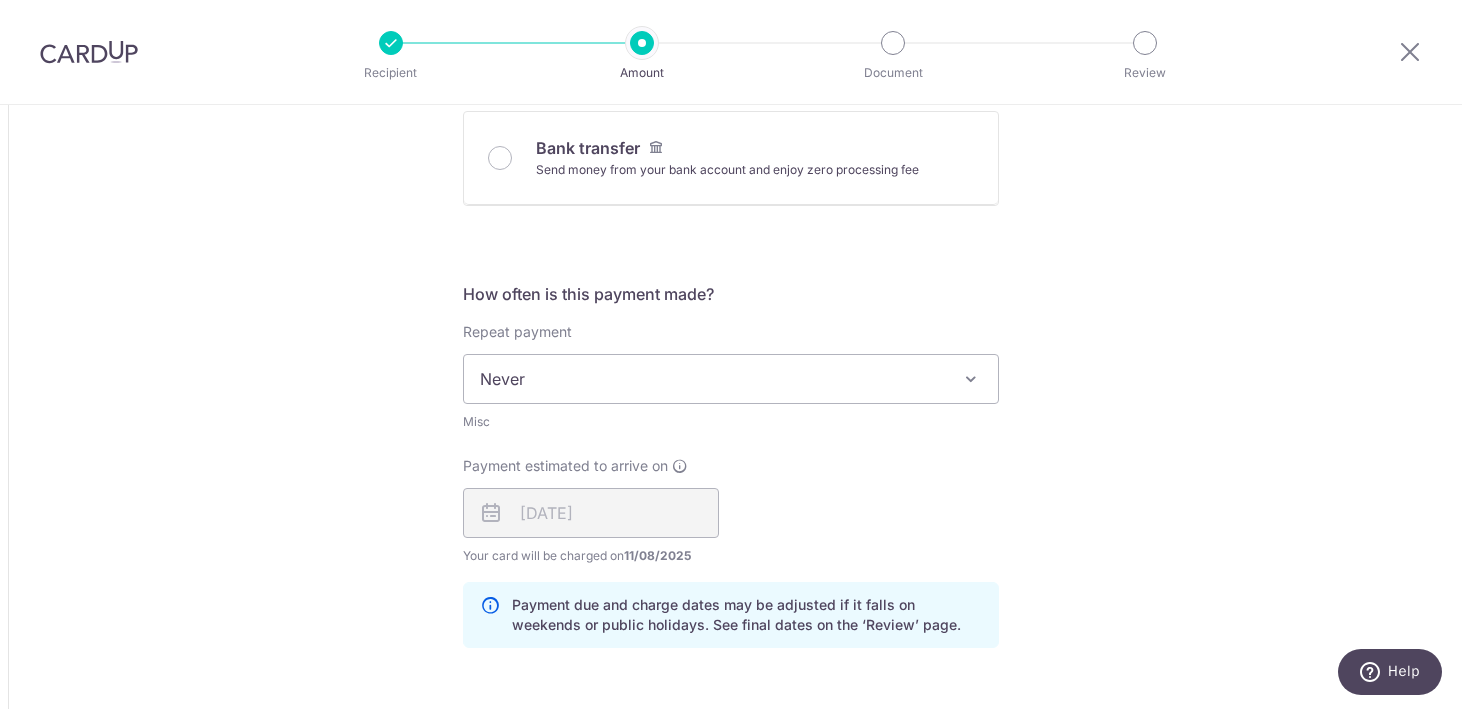 scroll, scrollTop: 950, scrollLeft: 0, axis: vertical 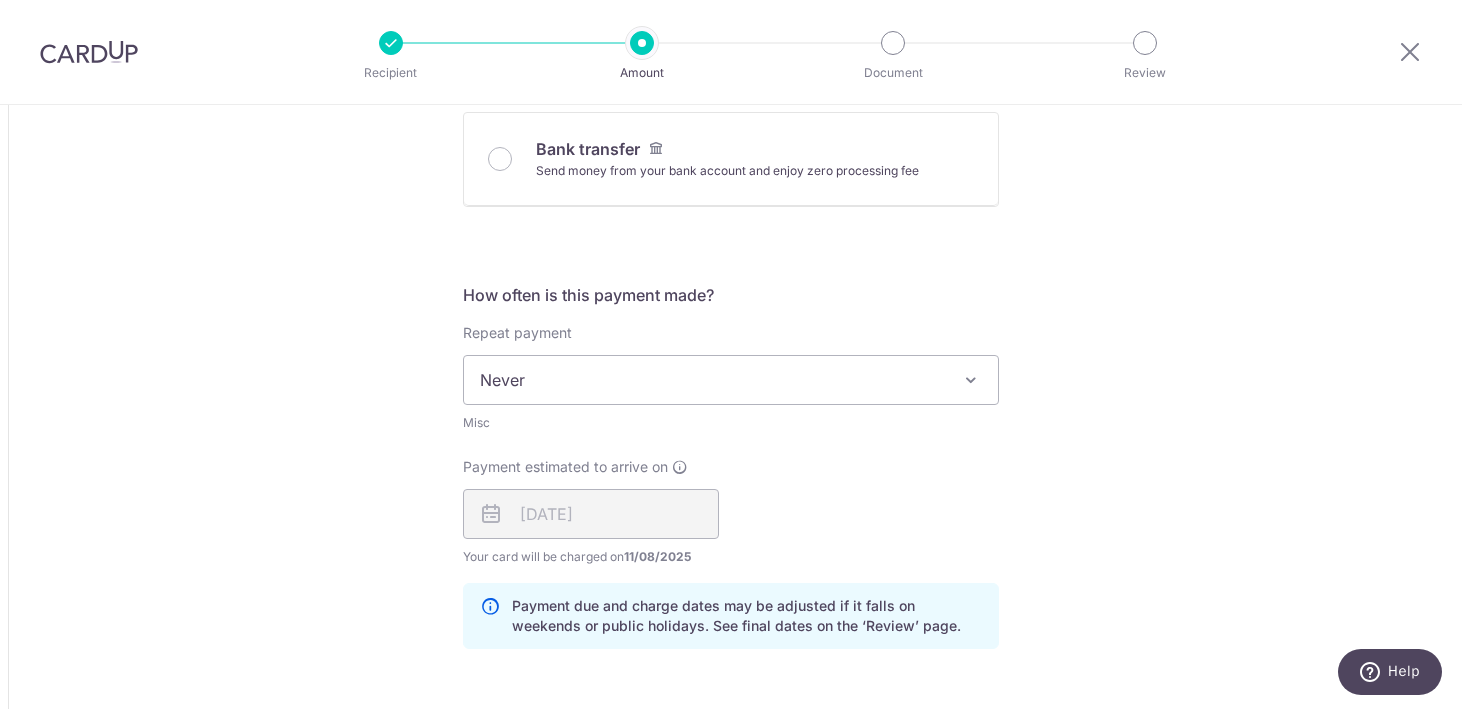 click on "Never" at bounding box center (731, 380) 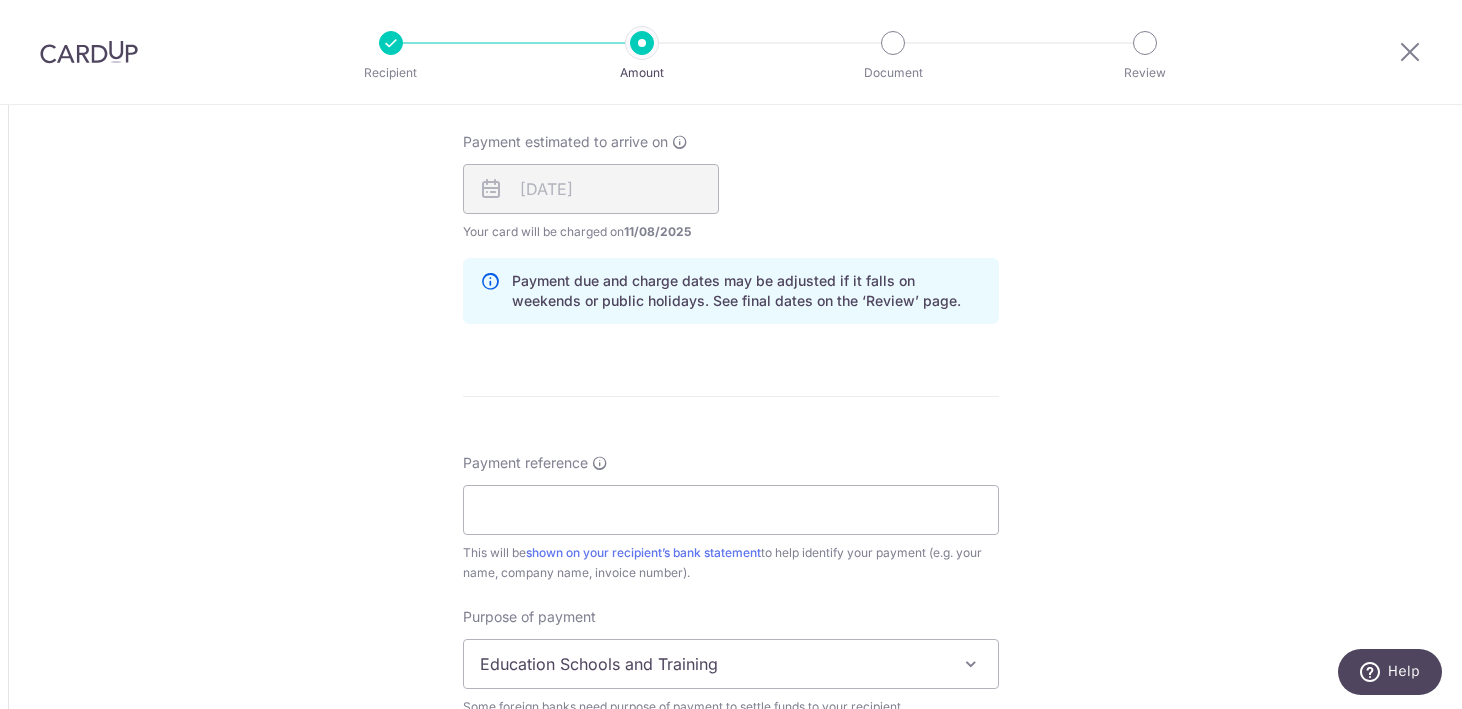 scroll, scrollTop: 1289, scrollLeft: 0, axis: vertical 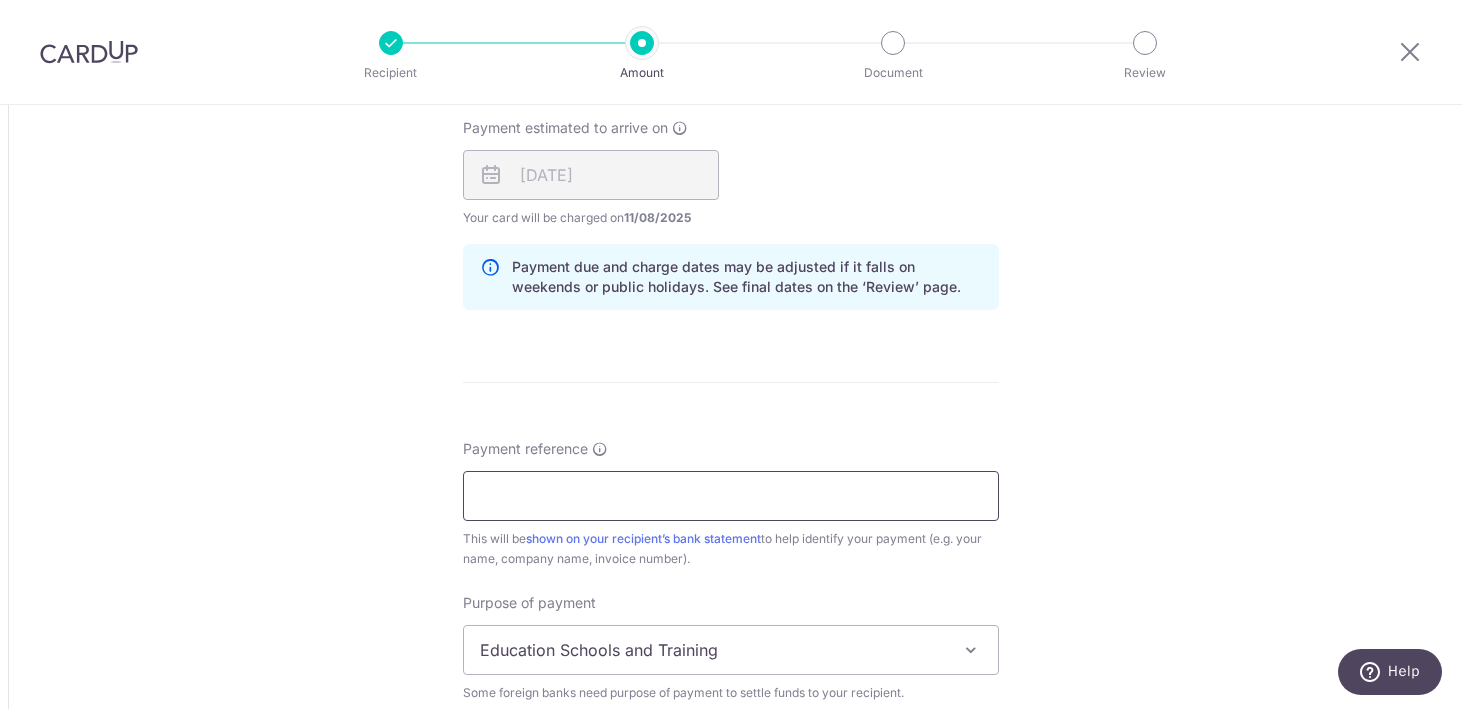 click on "Payment reference" at bounding box center (731, 496) 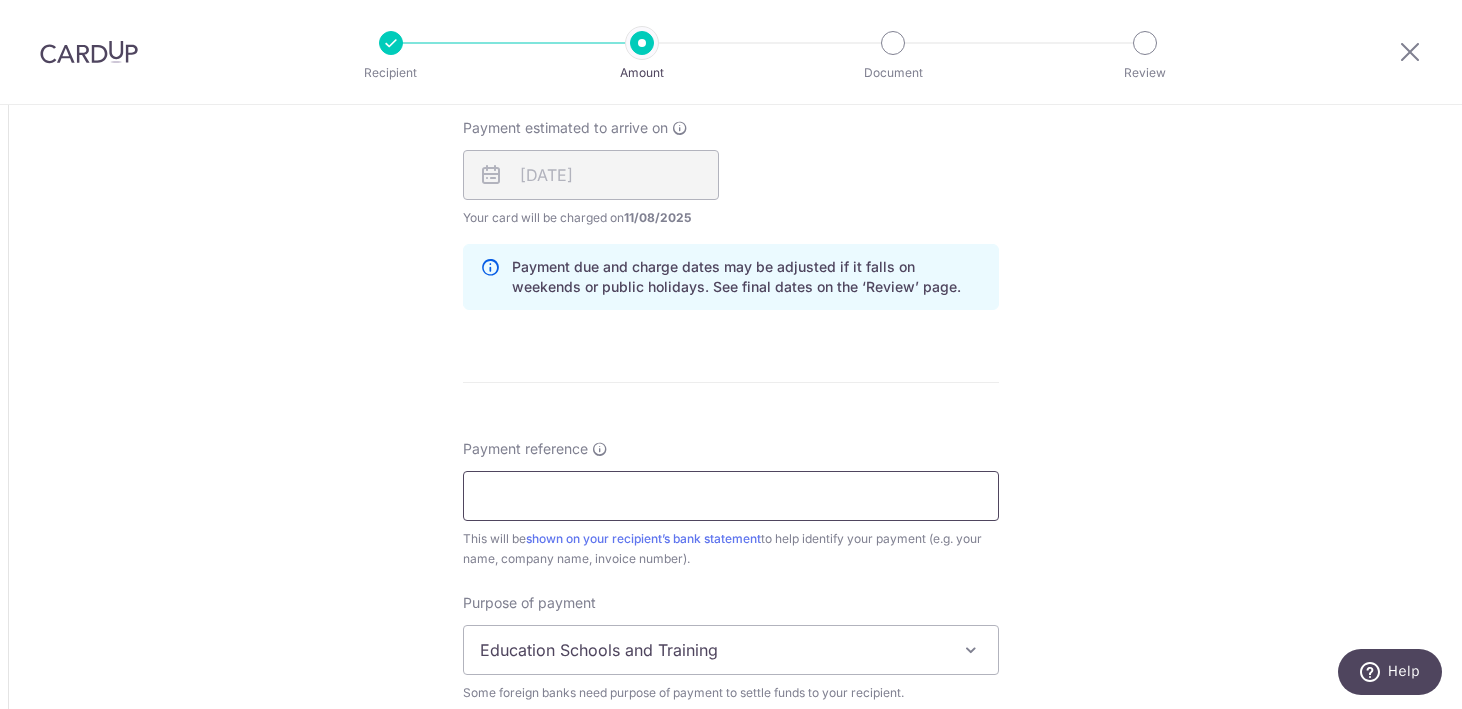 click on "Payment reference" at bounding box center (731, 496) 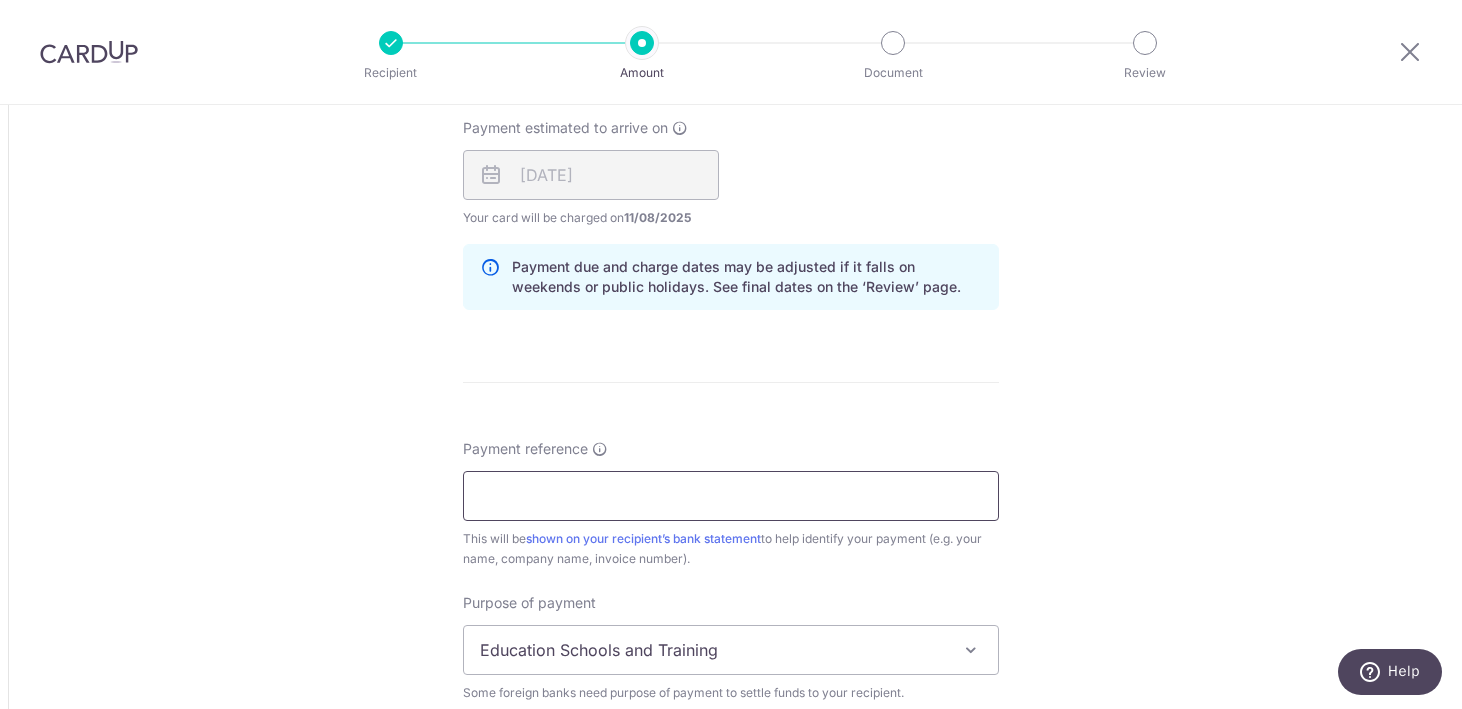 type on "[PHONE]" 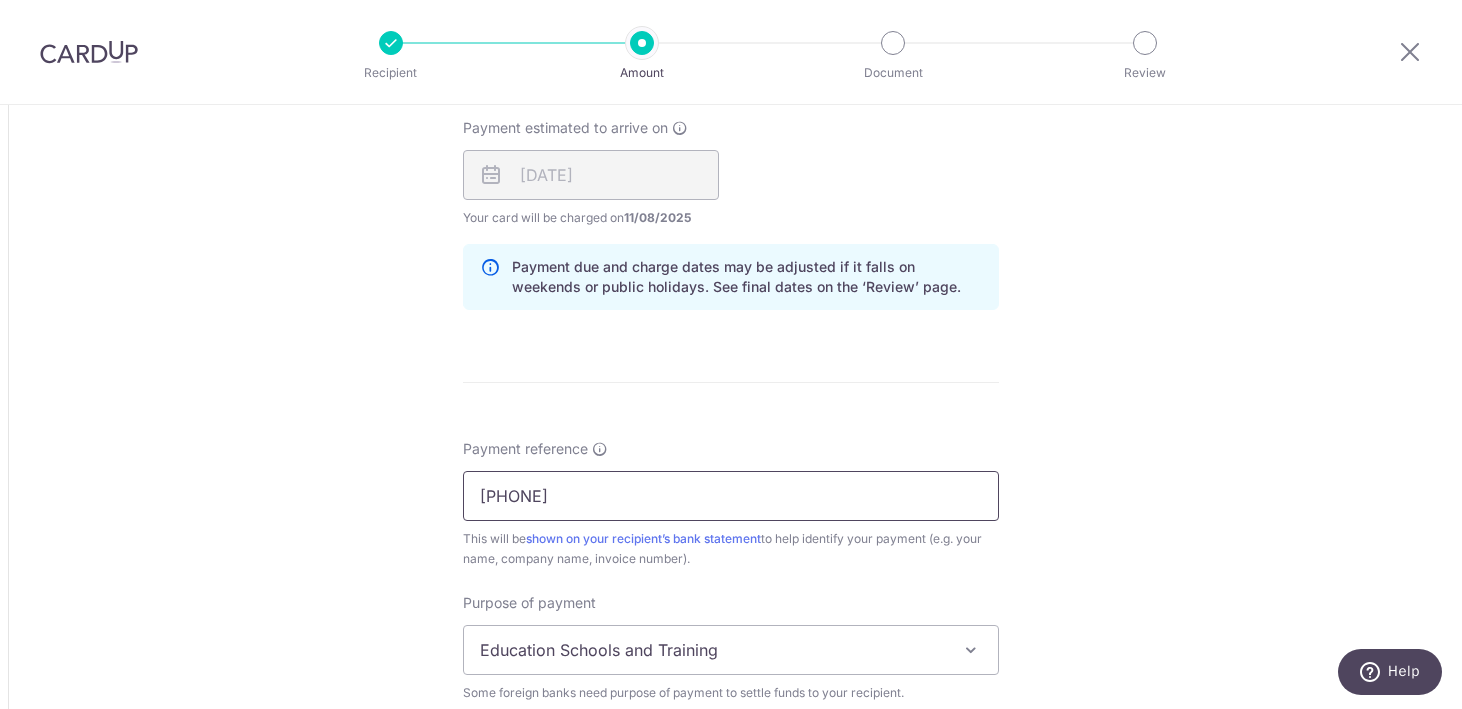 type on "GLOBE185" 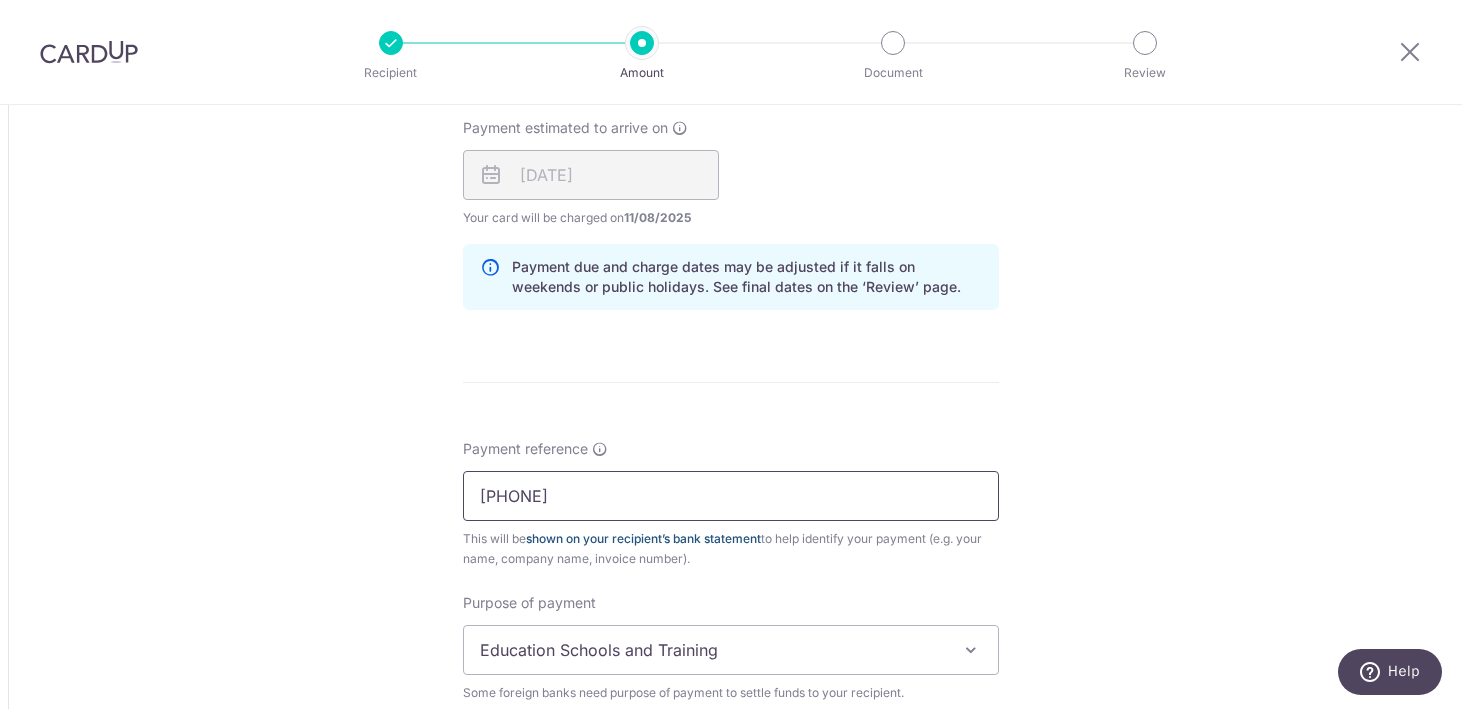 scroll, scrollTop: 1531, scrollLeft: 0, axis: vertical 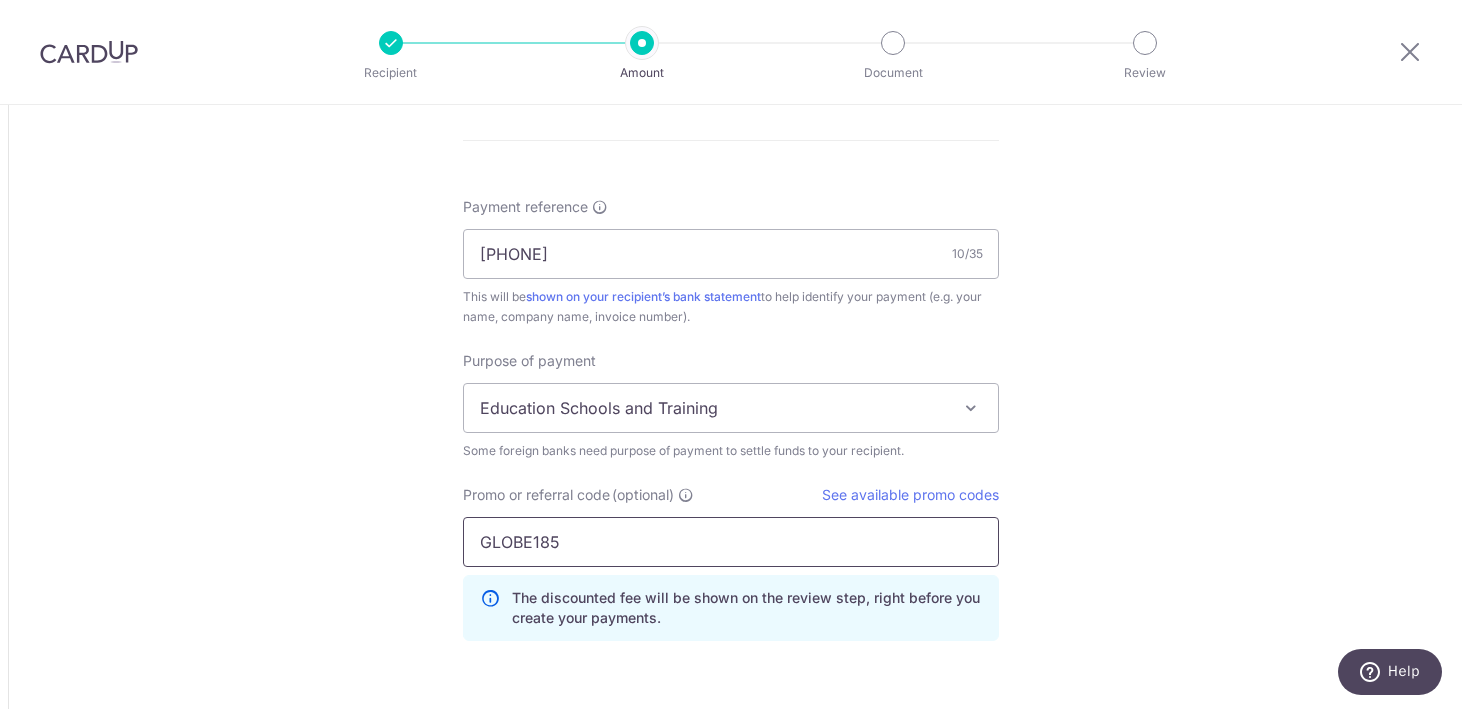 drag, startPoint x: 593, startPoint y: 550, endPoint x: 475, endPoint y: 546, distance: 118.06778 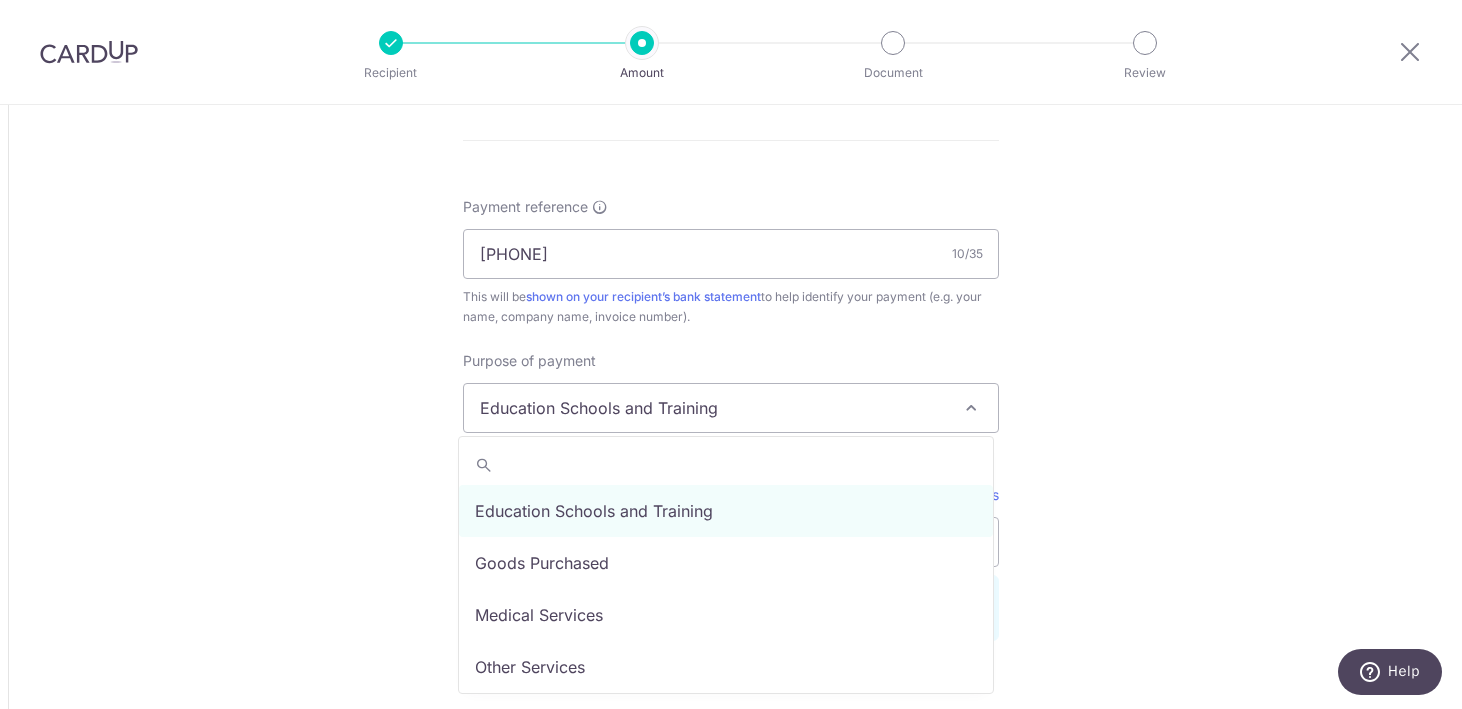 click on "Education Schools and Training" at bounding box center (731, 408) 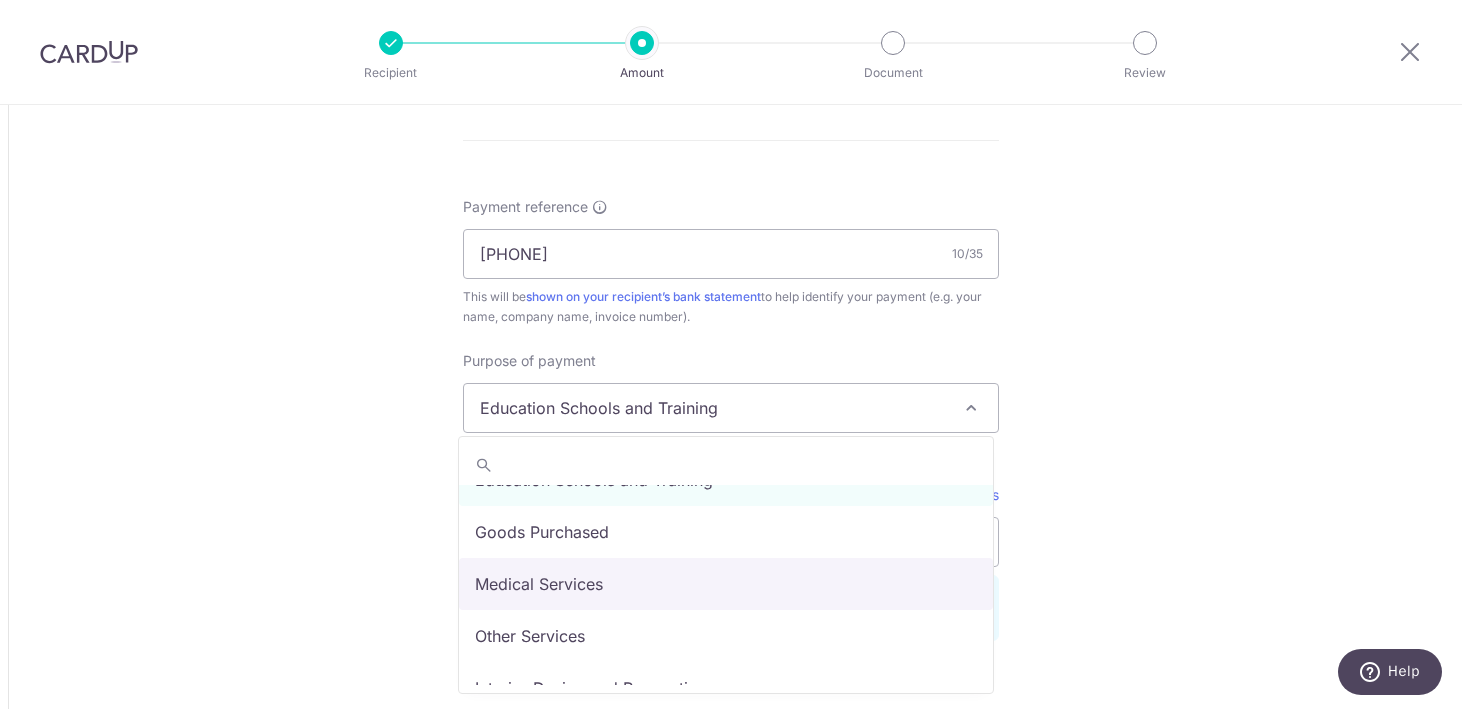 scroll, scrollTop: 0, scrollLeft: 0, axis: both 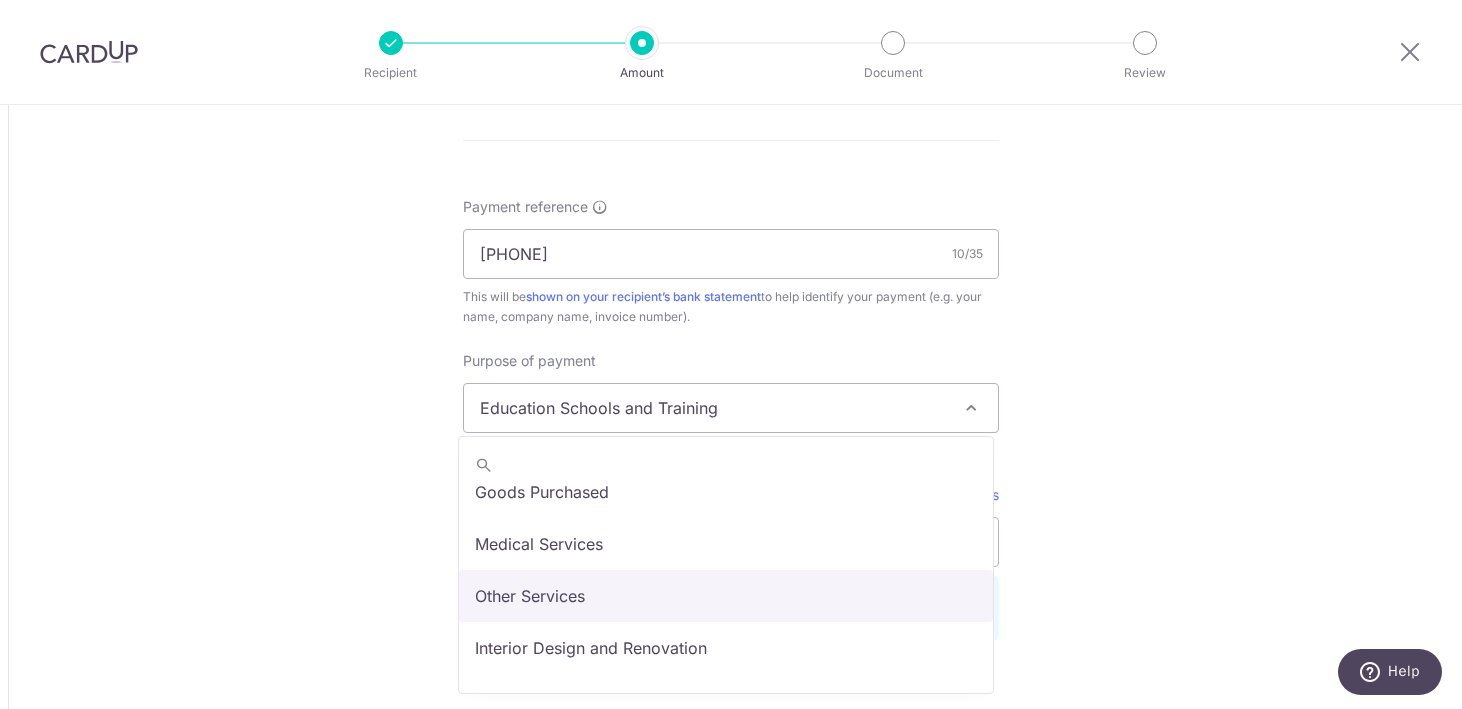 select on "Other Services" 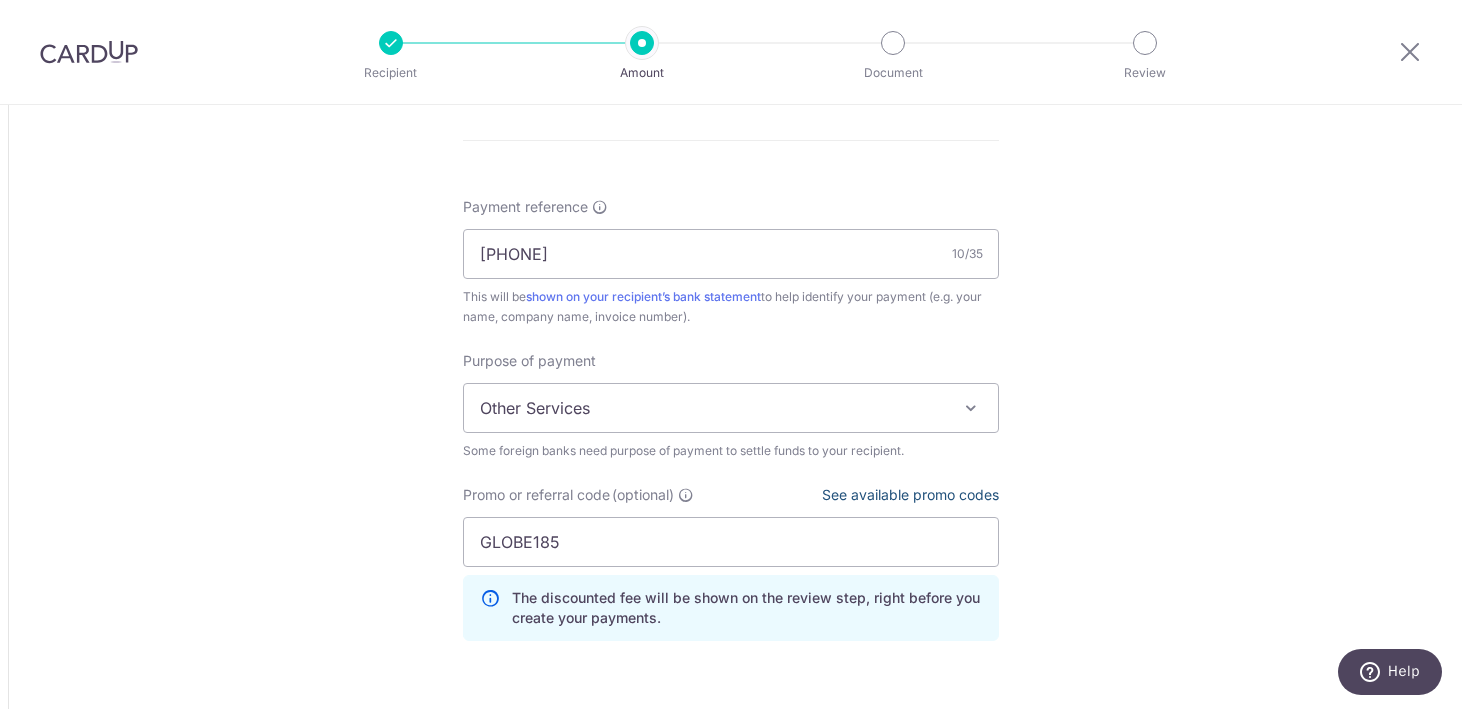 click on "See available promo codes" at bounding box center (910, 494) 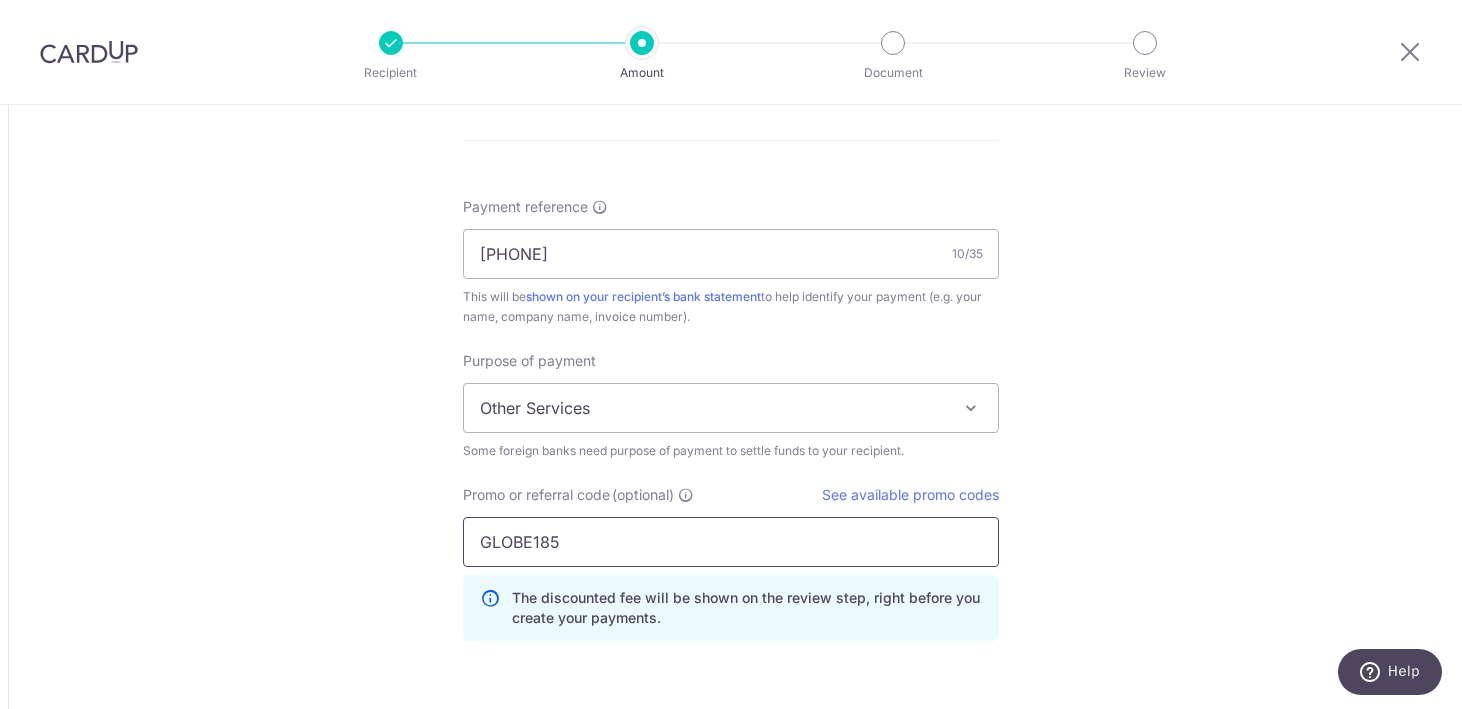 click on "GLOBE185" at bounding box center (731, 542) 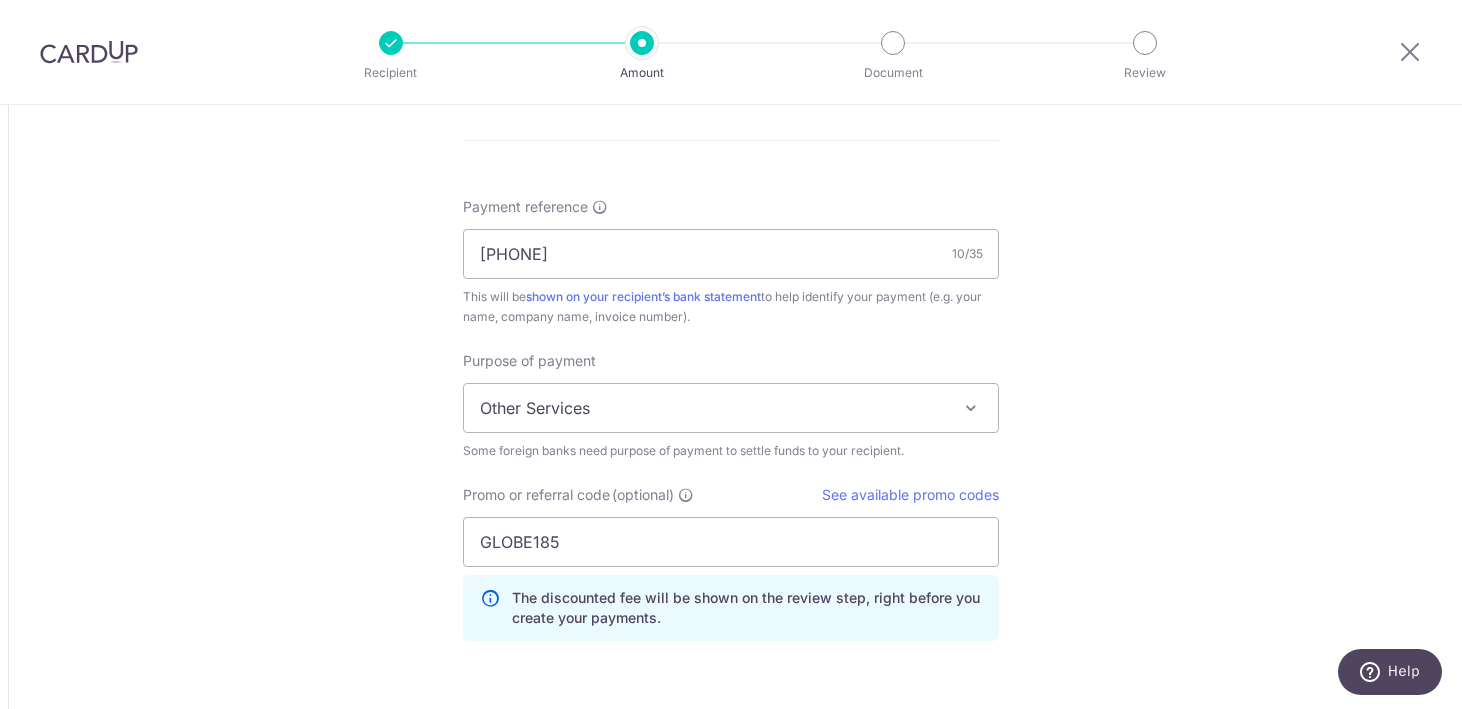 click on "Tell us more about your payment
Amount due to recipient
AUD
2,999.00
2999
1 AUD =  0.84152482   SGD
Market exchange rate
SGD
2523.73
Amount we will convert" at bounding box center (731, -178) 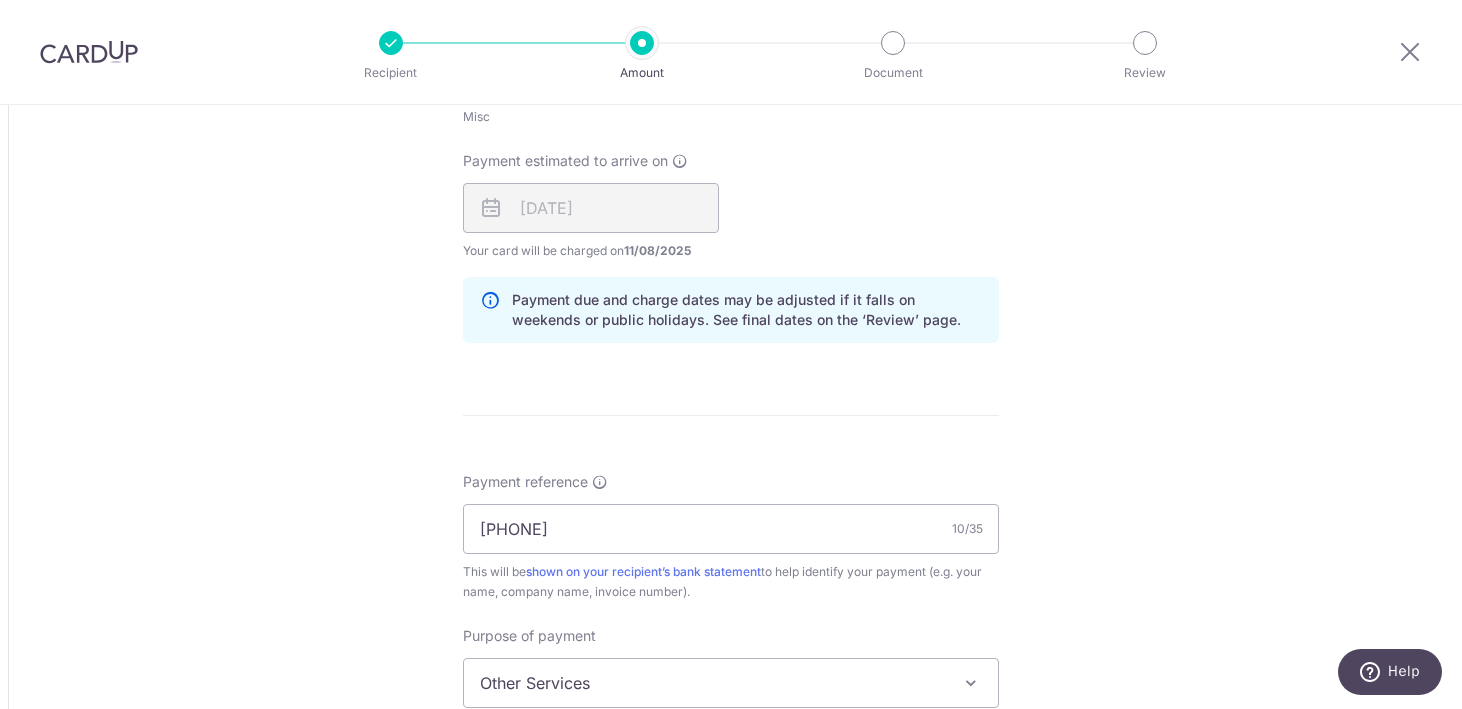 scroll, scrollTop: 1224, scrollLeft: 0, axis: vertical 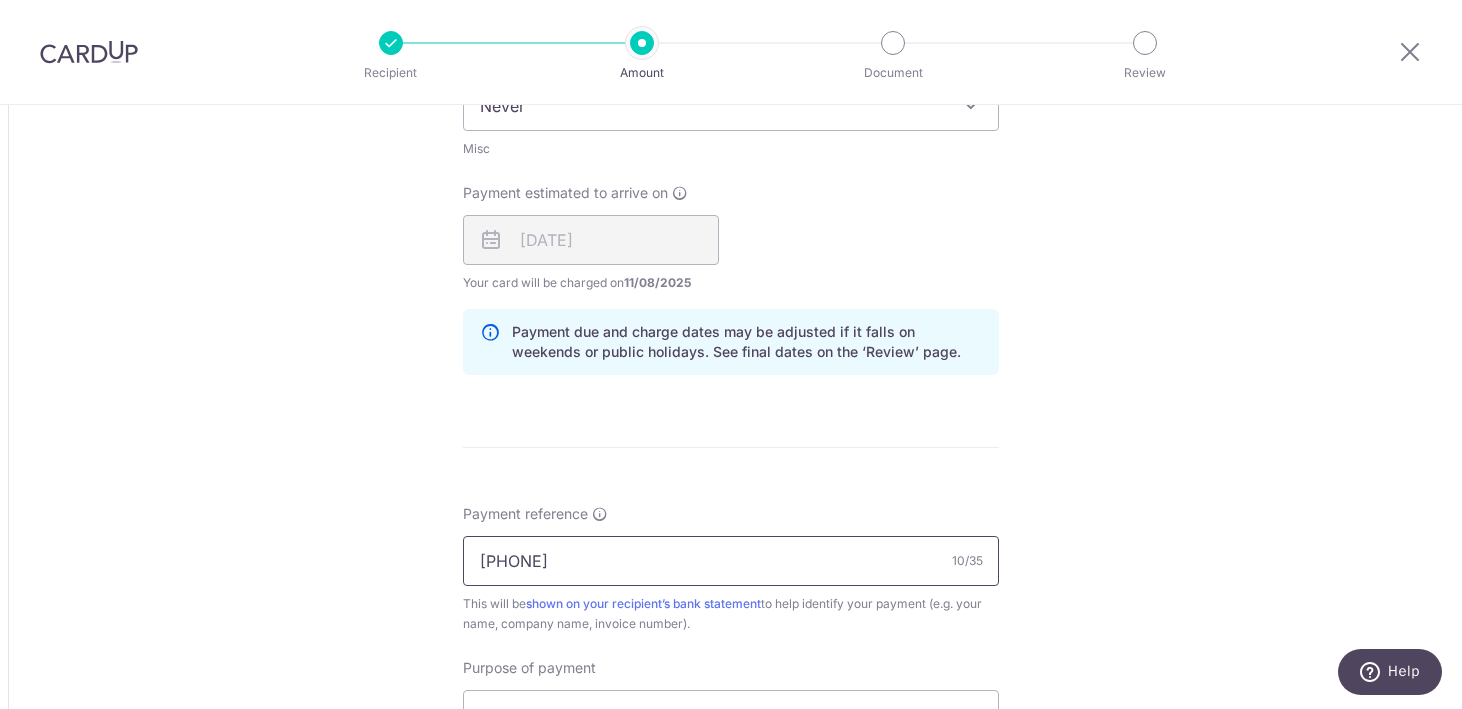click on "[PHONE]" at bounding box center [731, 561] 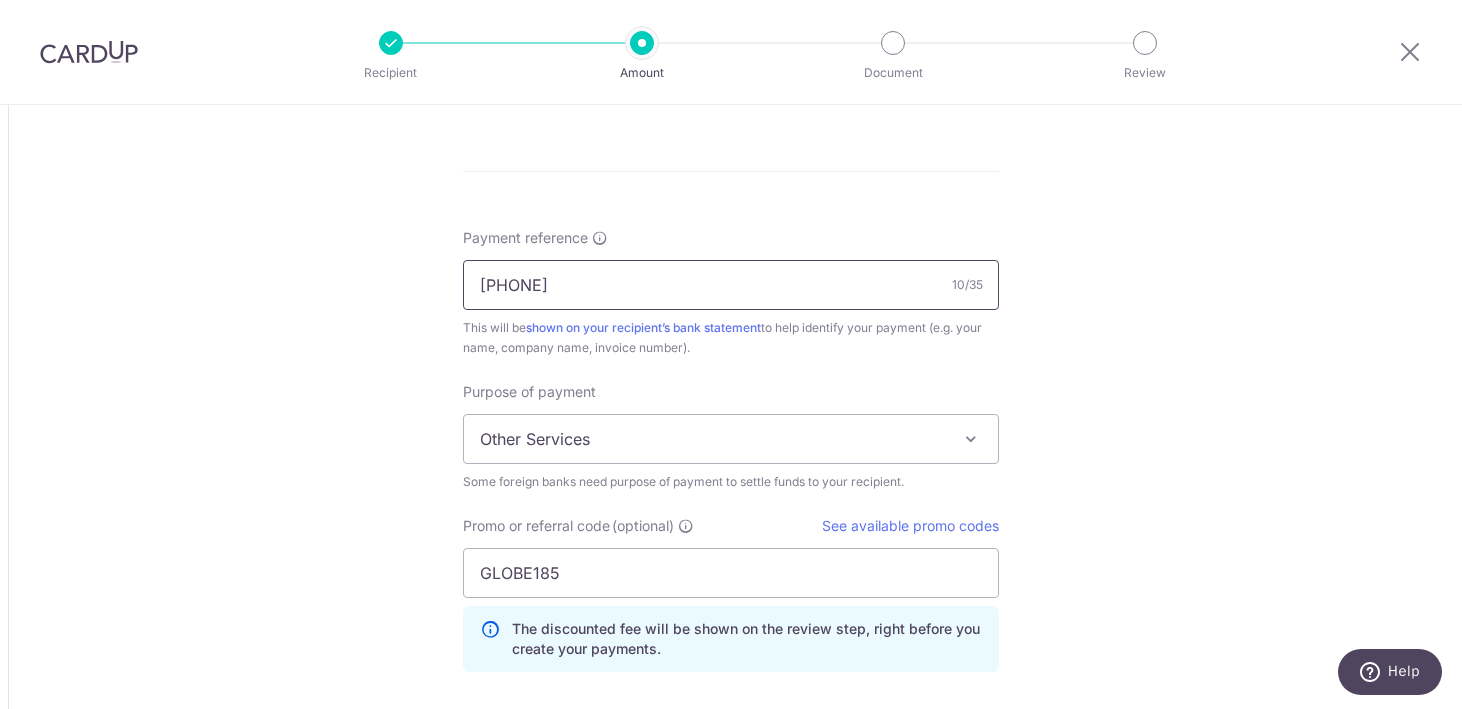 scroll, scrollTop: 1892, scrollLeft: 0, axis: vertical 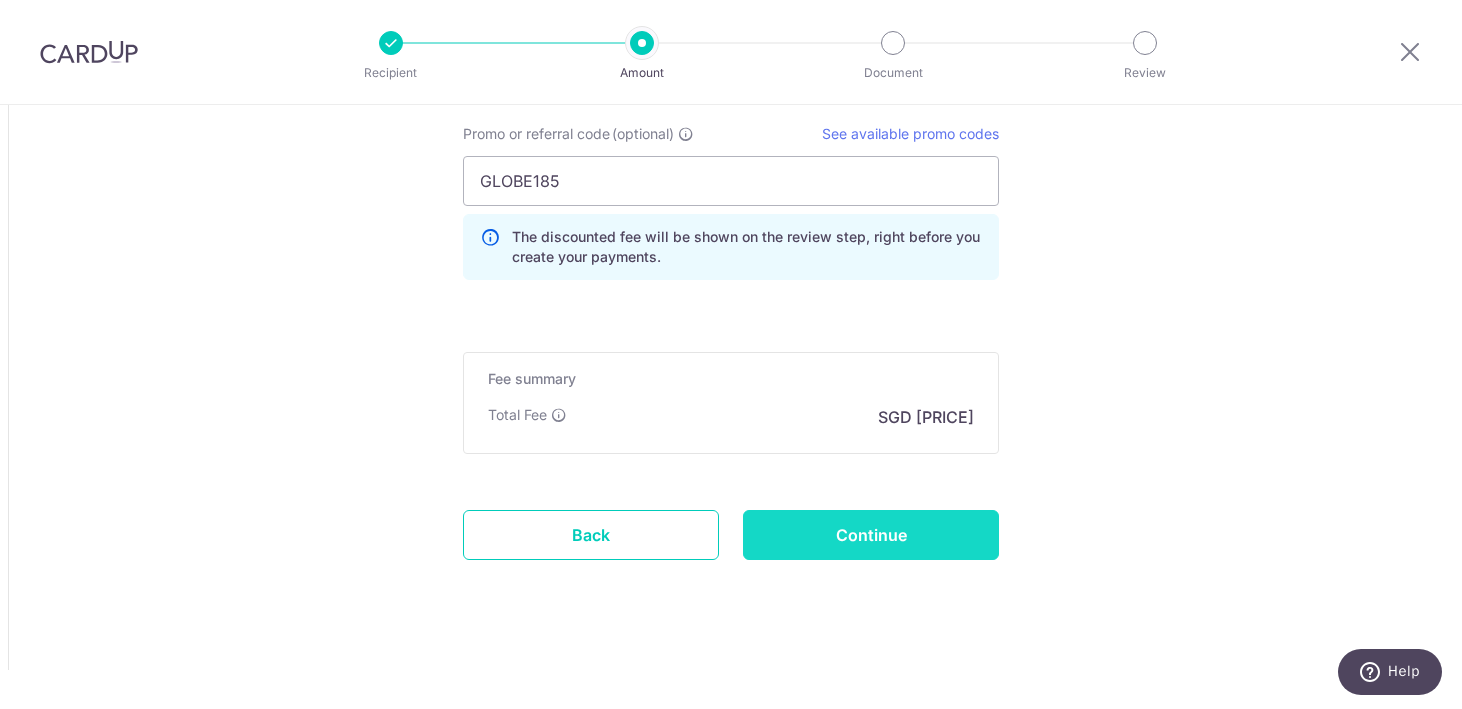 click on "Continue" at bounding box center (871, 535) 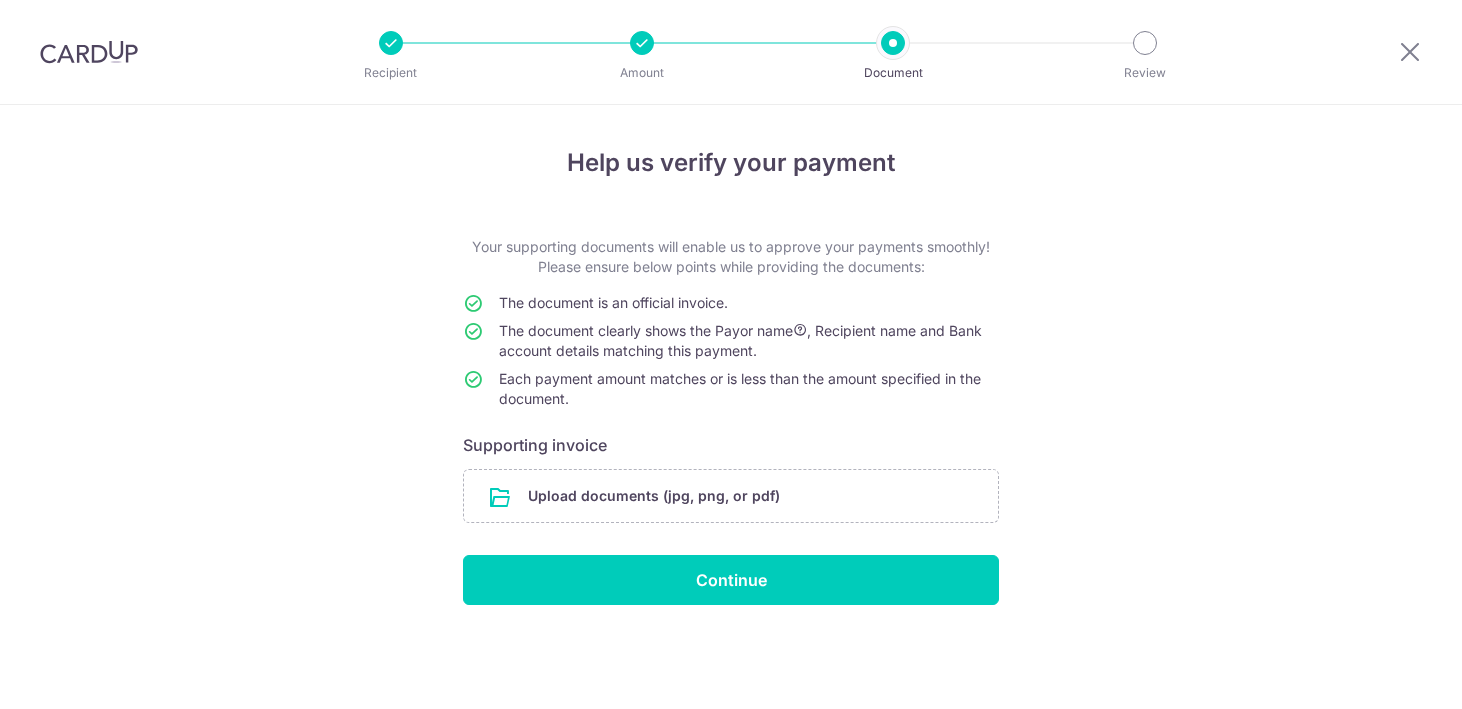 scroll, scrollTop: 0, scrollLeft: 0, axis: both 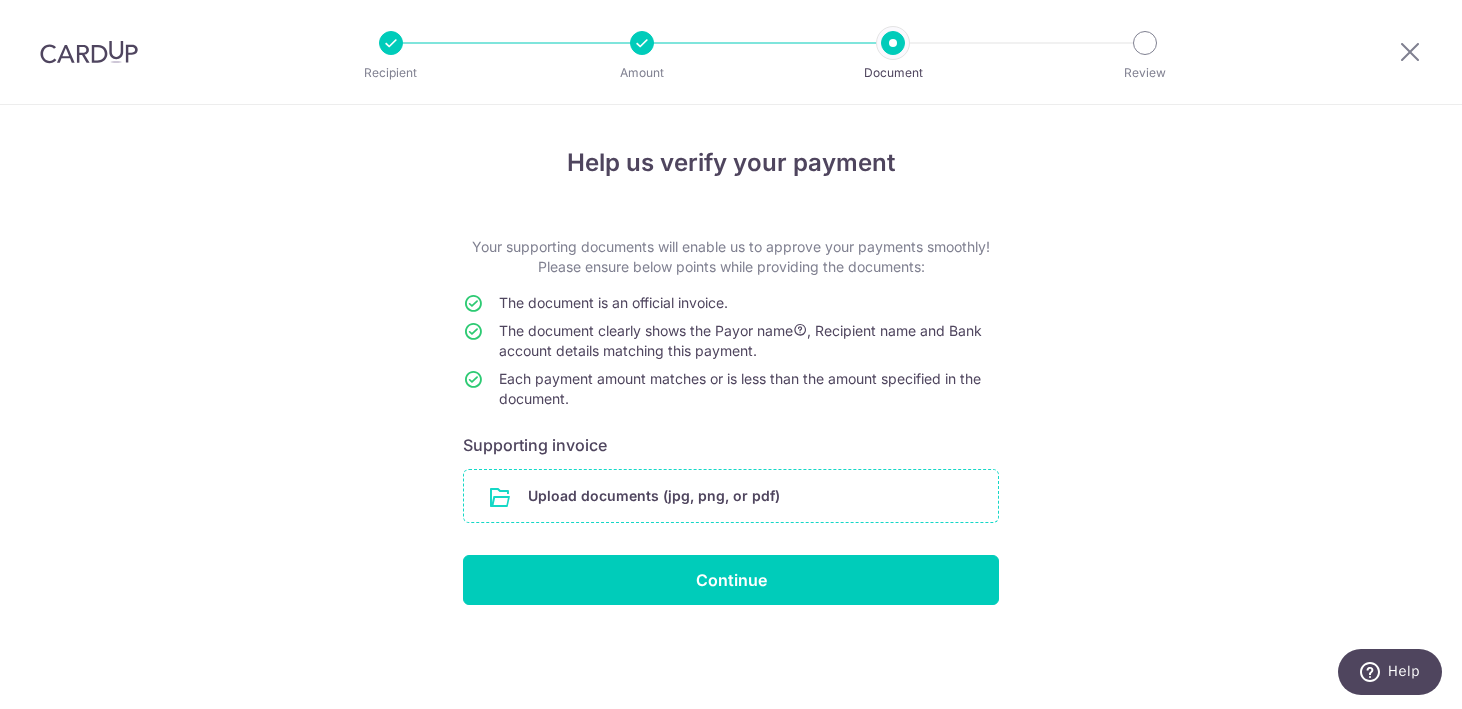 click at bounding box center (731, 496) 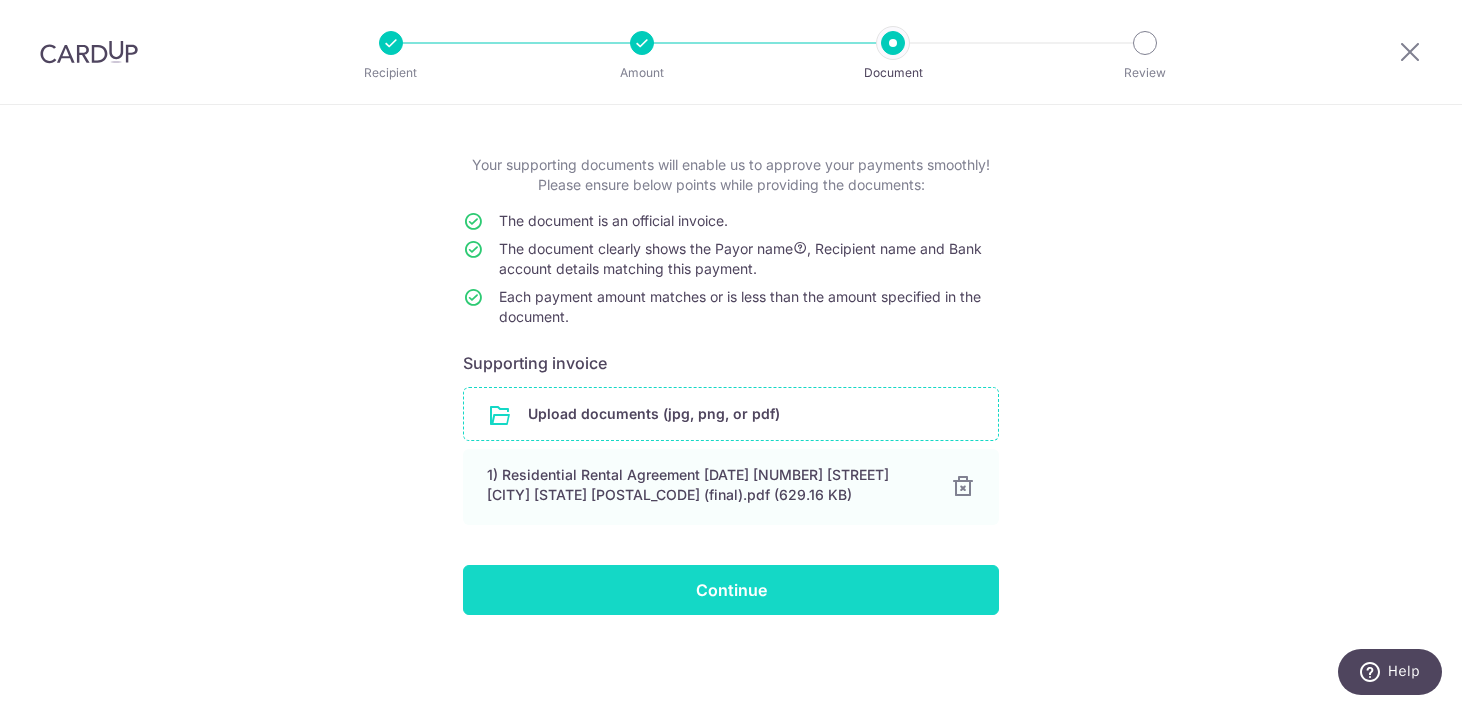 scroll, scrollTop: 82, scrollLeft: 0, axis: vertical 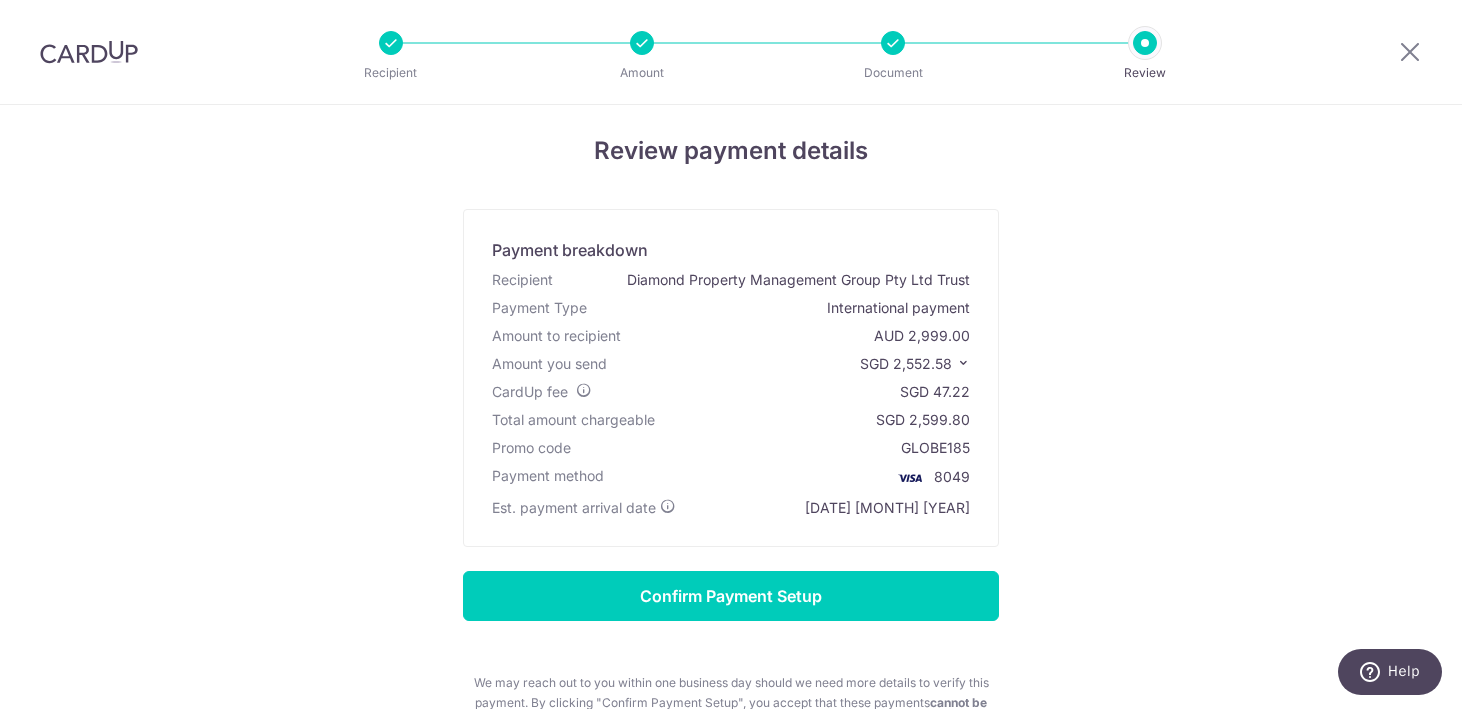 click at bounding box center (963, 363) 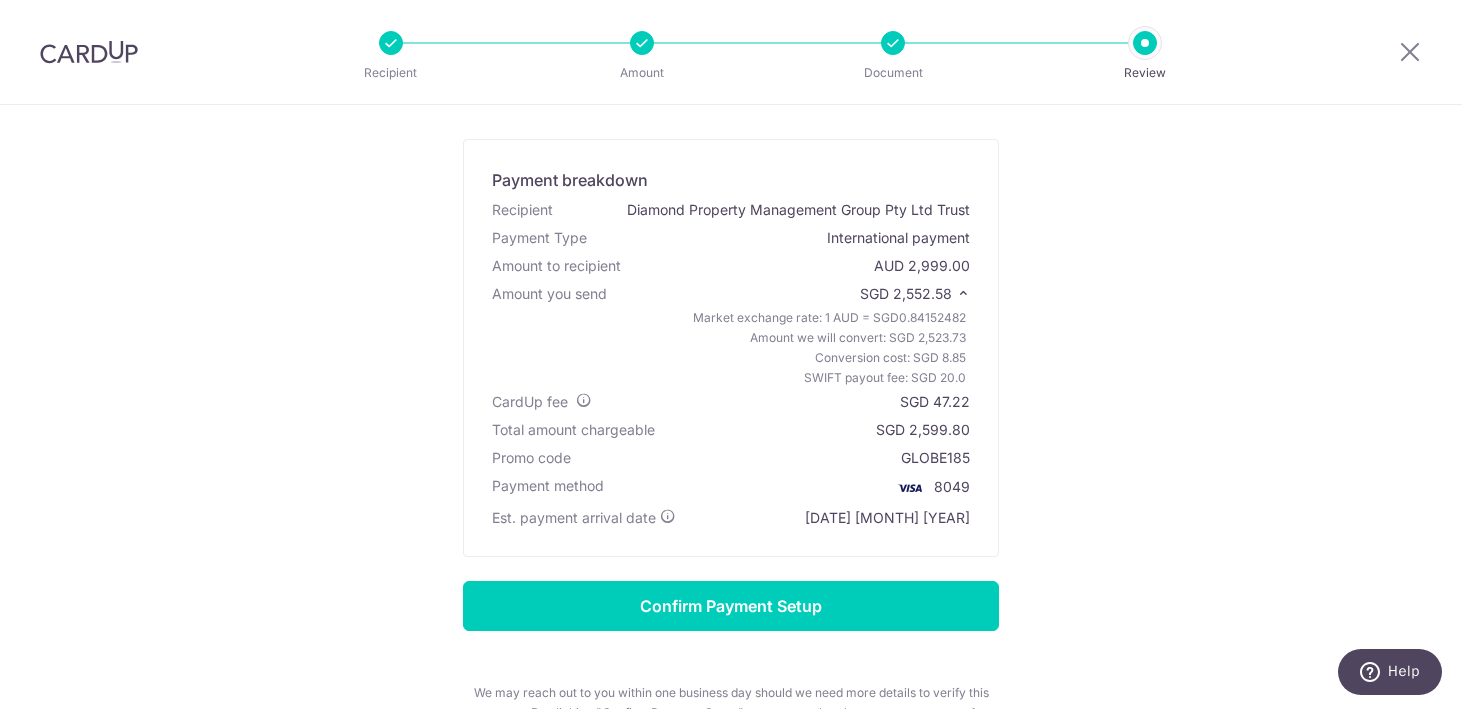 scroll, scrollTop: 178, scrollLeft: 0, axis: vertical 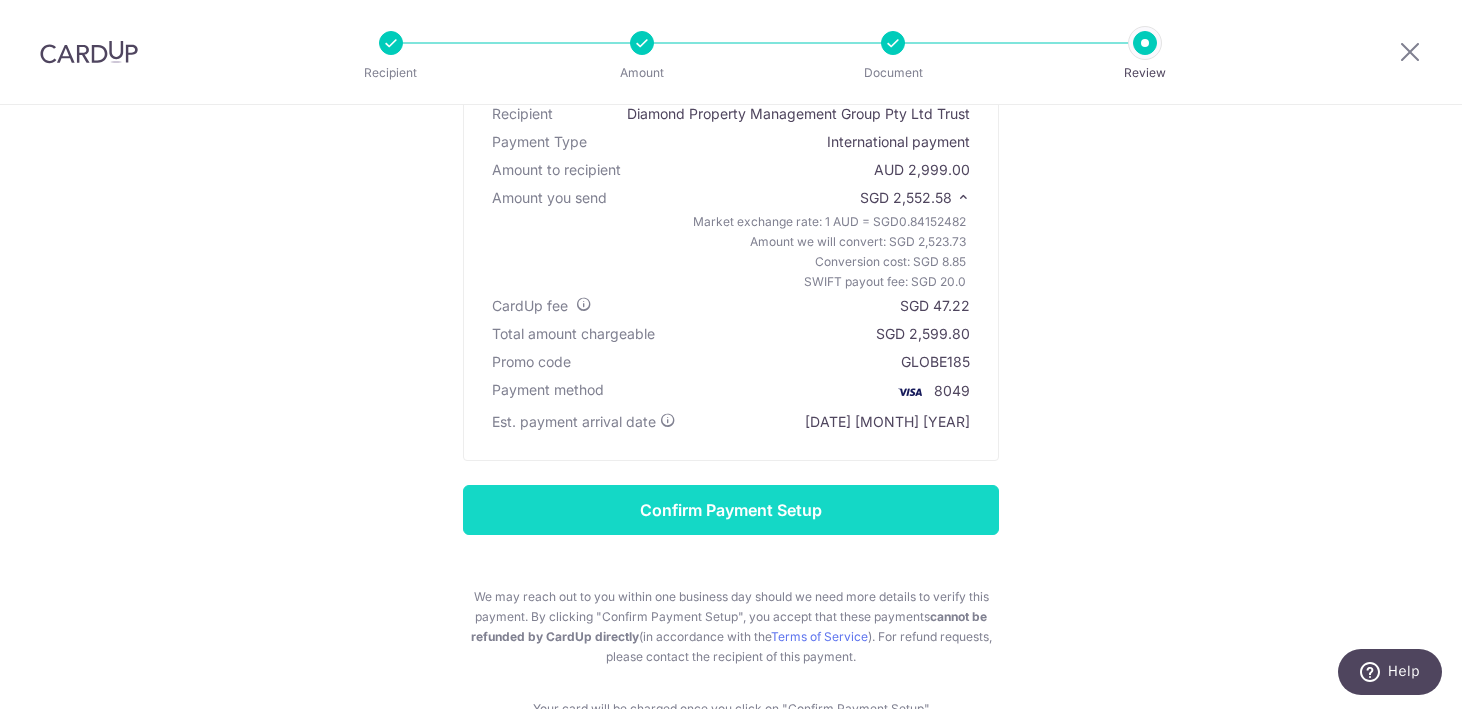click on "Confirm Payment Setup" at bounding box center [731, 510] 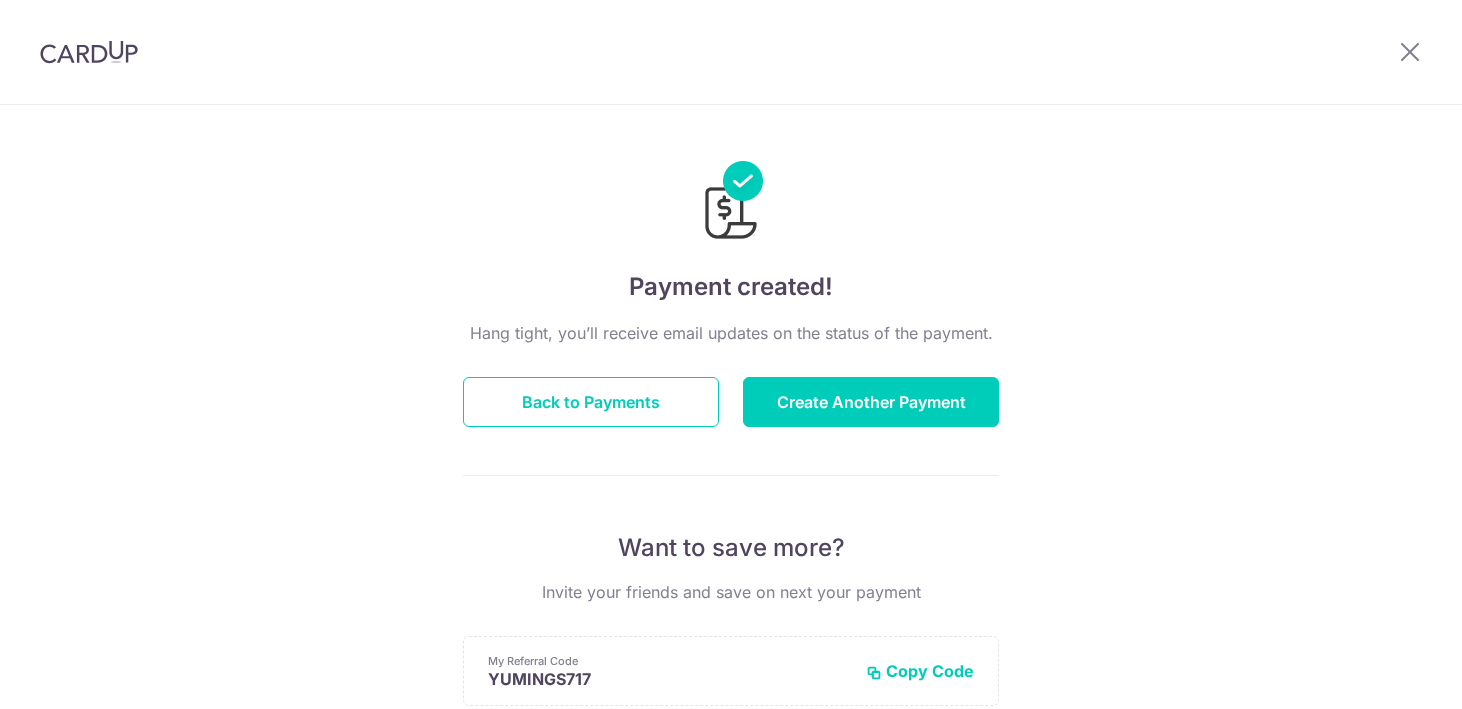 scroll, scrollTop: 0, scrollLeft: 0, axis: both 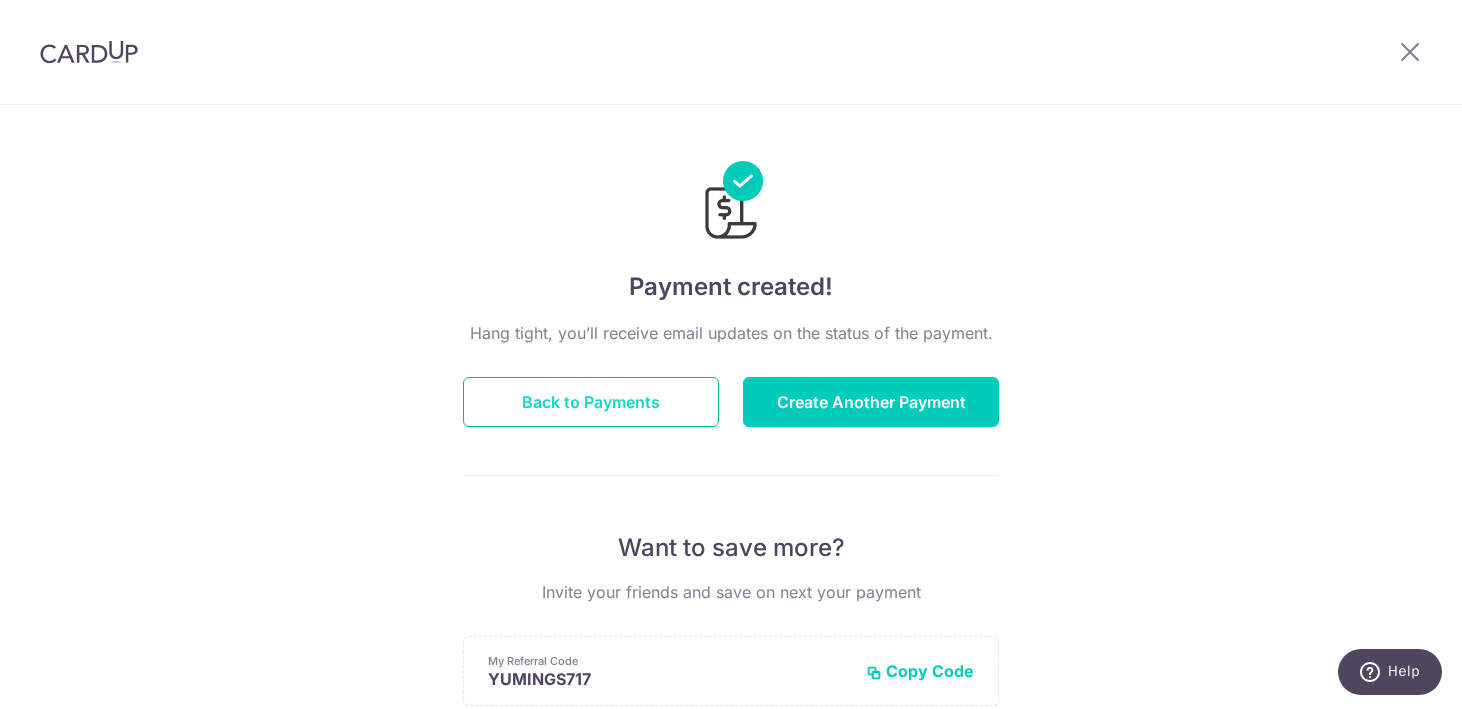 click on "Back to Payments" at bounding box center [591, 402] 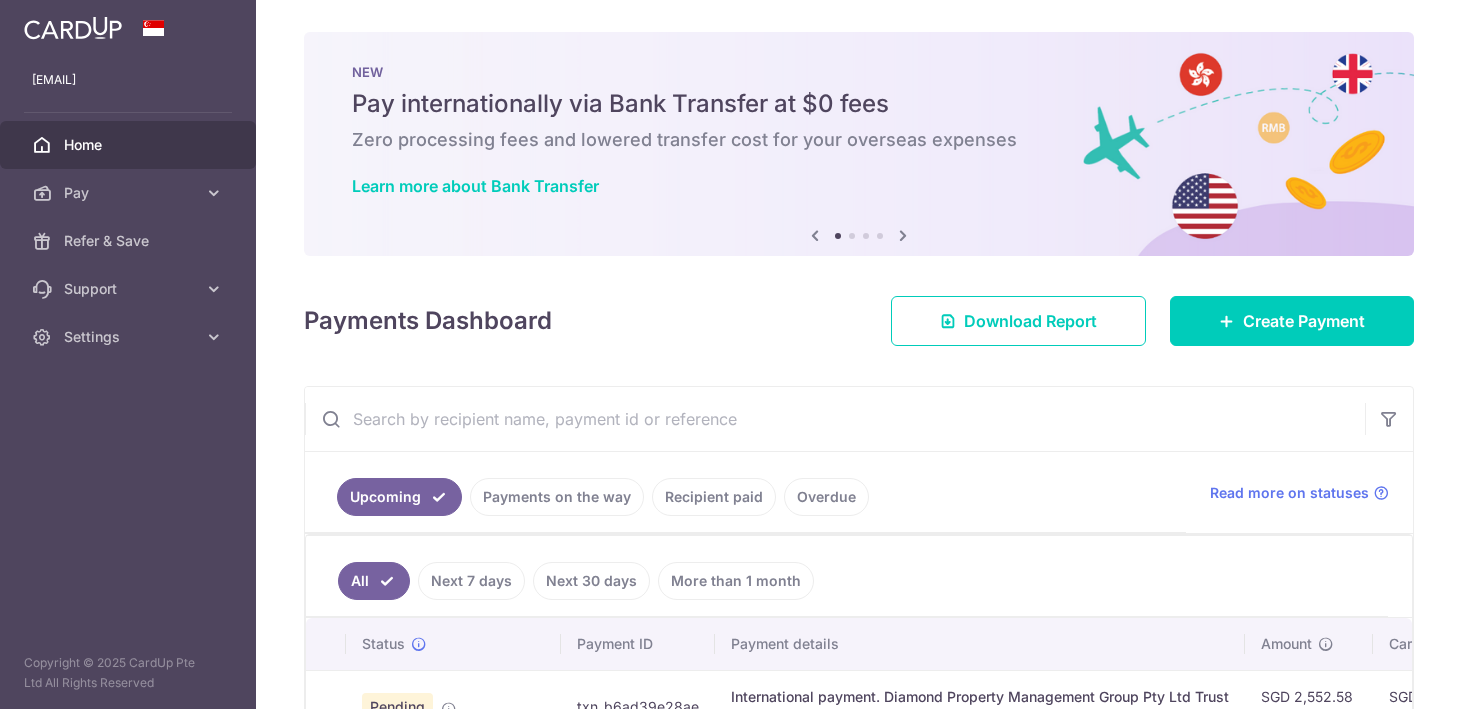 scroll, scrollTop: 0, scrollLeft: 0, axis: both 